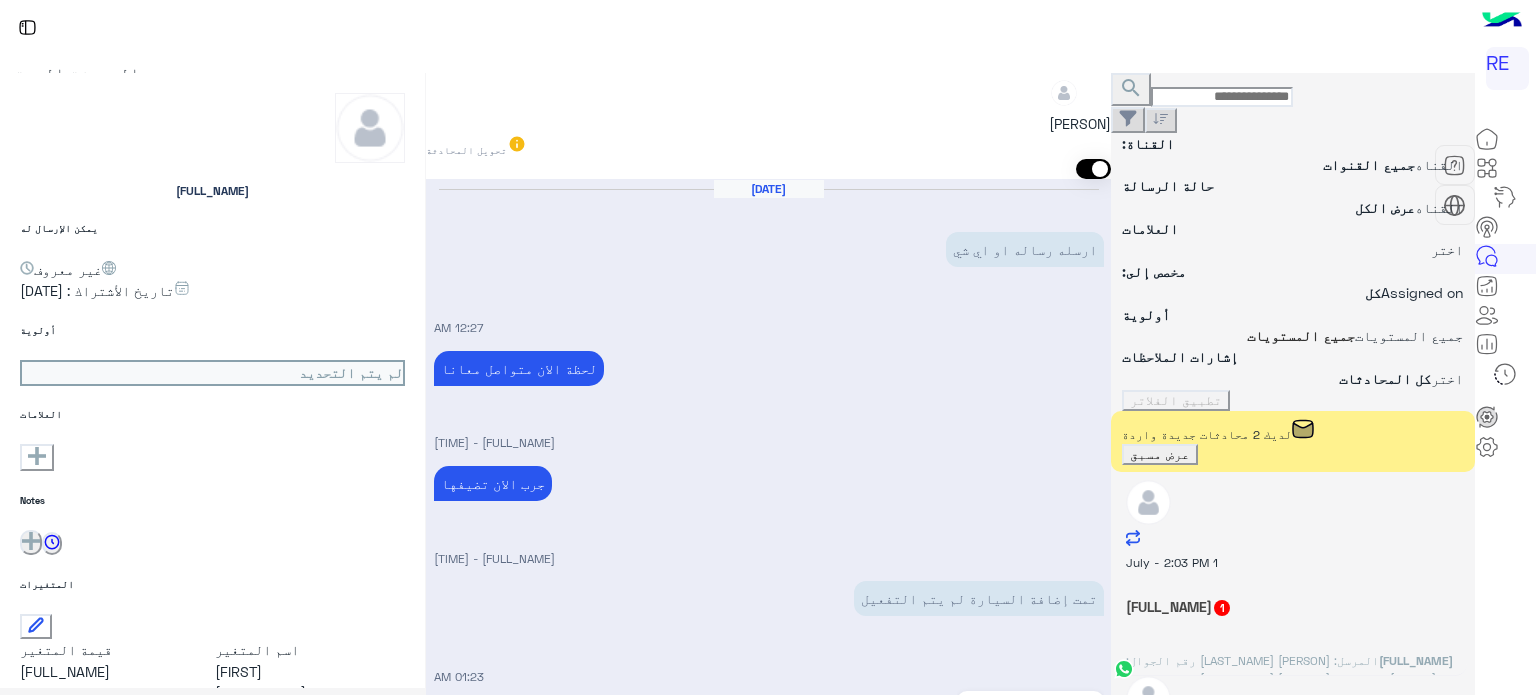 click at bounding box center (1222, 97) 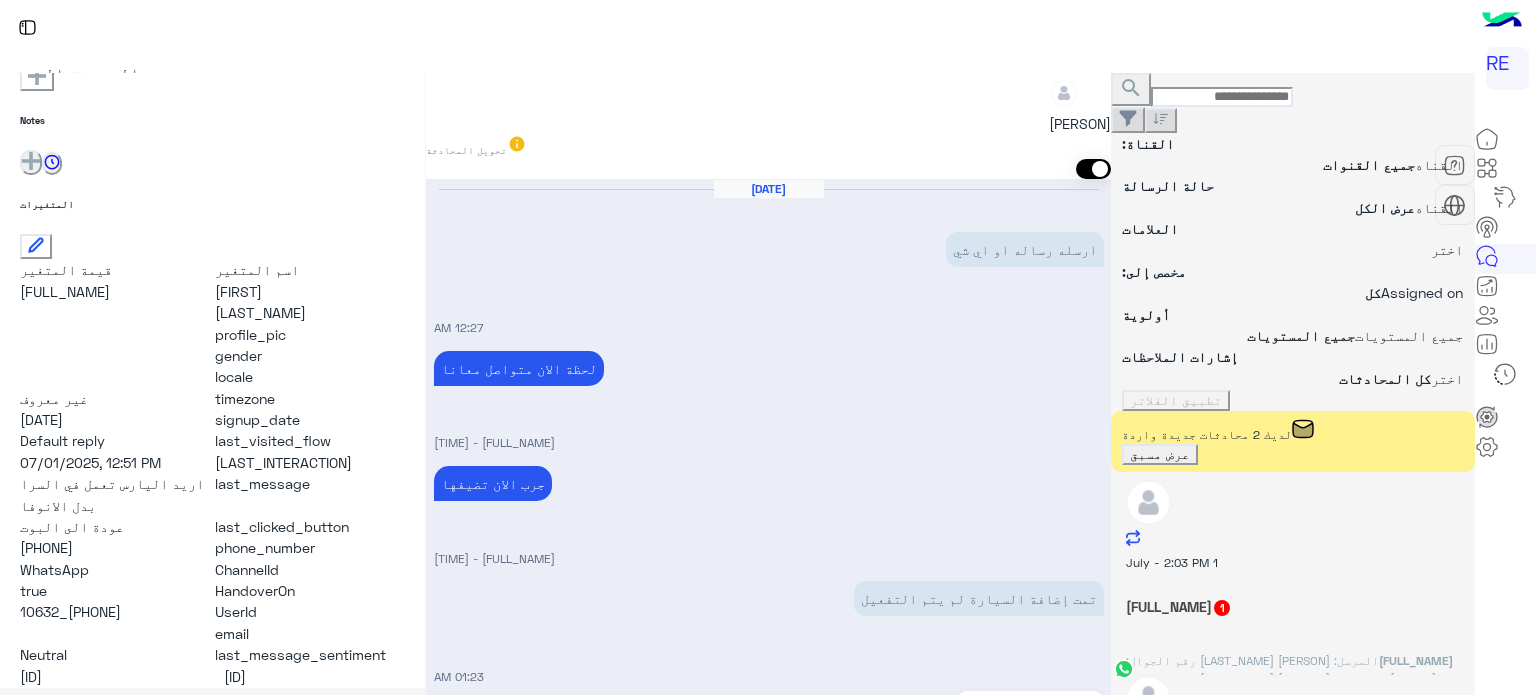 click on "search" at bounding box center [1131, 89] 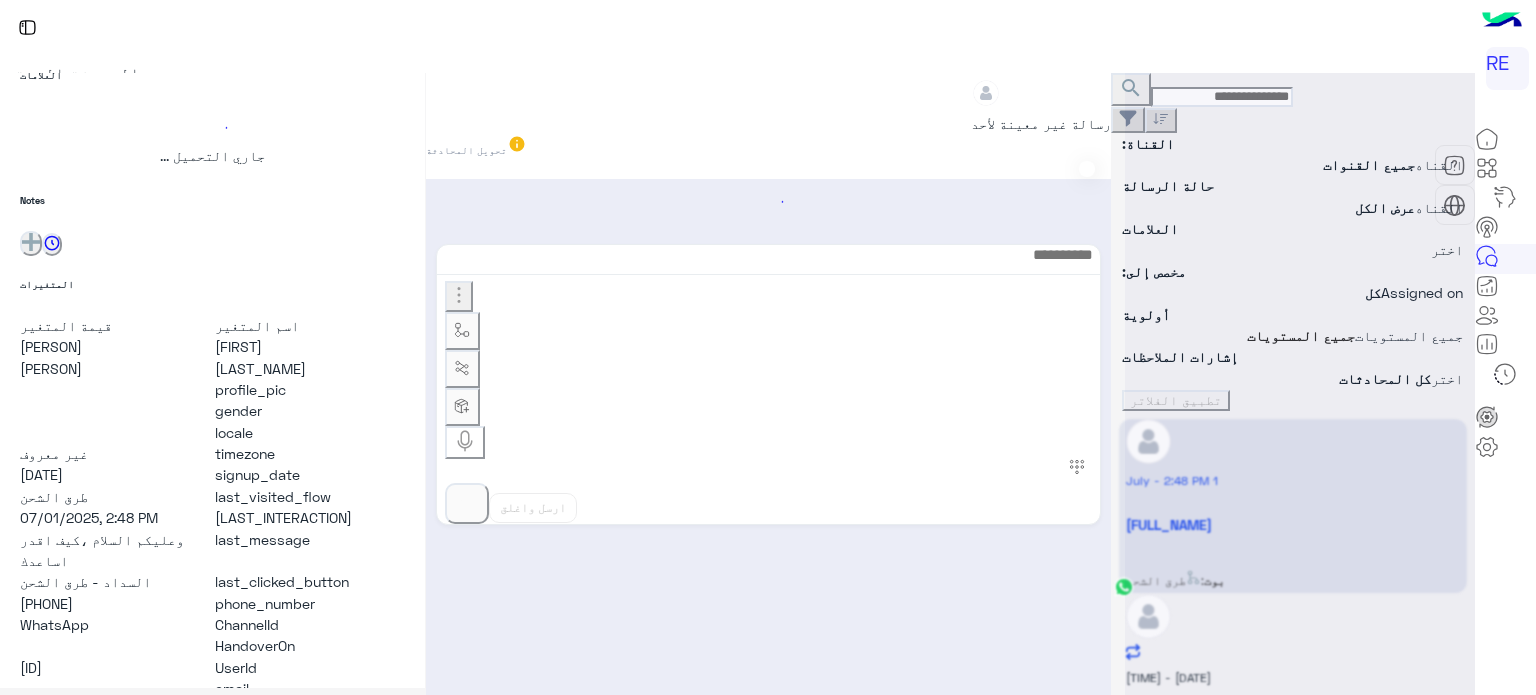 scroll, scrollTop: 0, scrollLeft: 0, axis: both 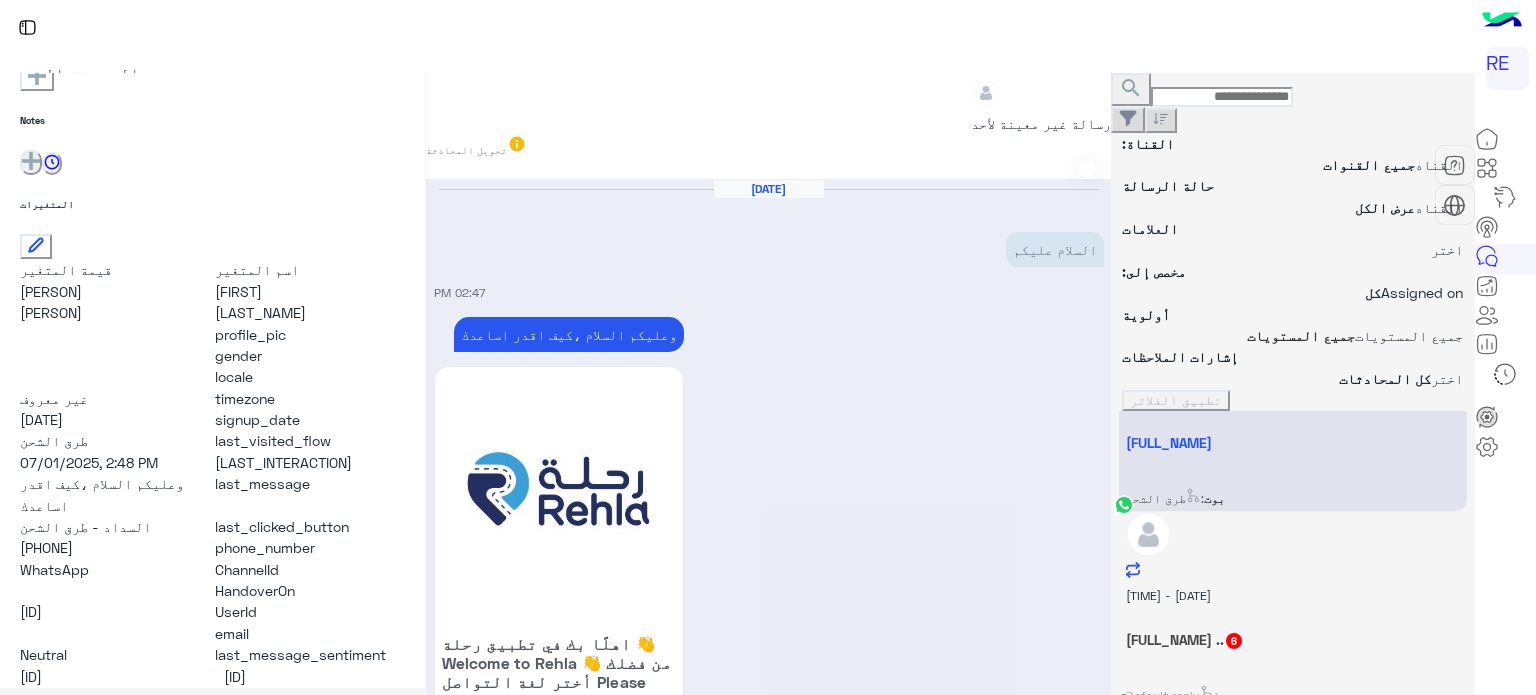 click on "Sara : المرسل: ساره خالد
رقم الجوال:[PHONE]
المستلم: عبدالعزيز الغانم
رقم الجوال: [PHONE]" at bounding box center [1293, 498] 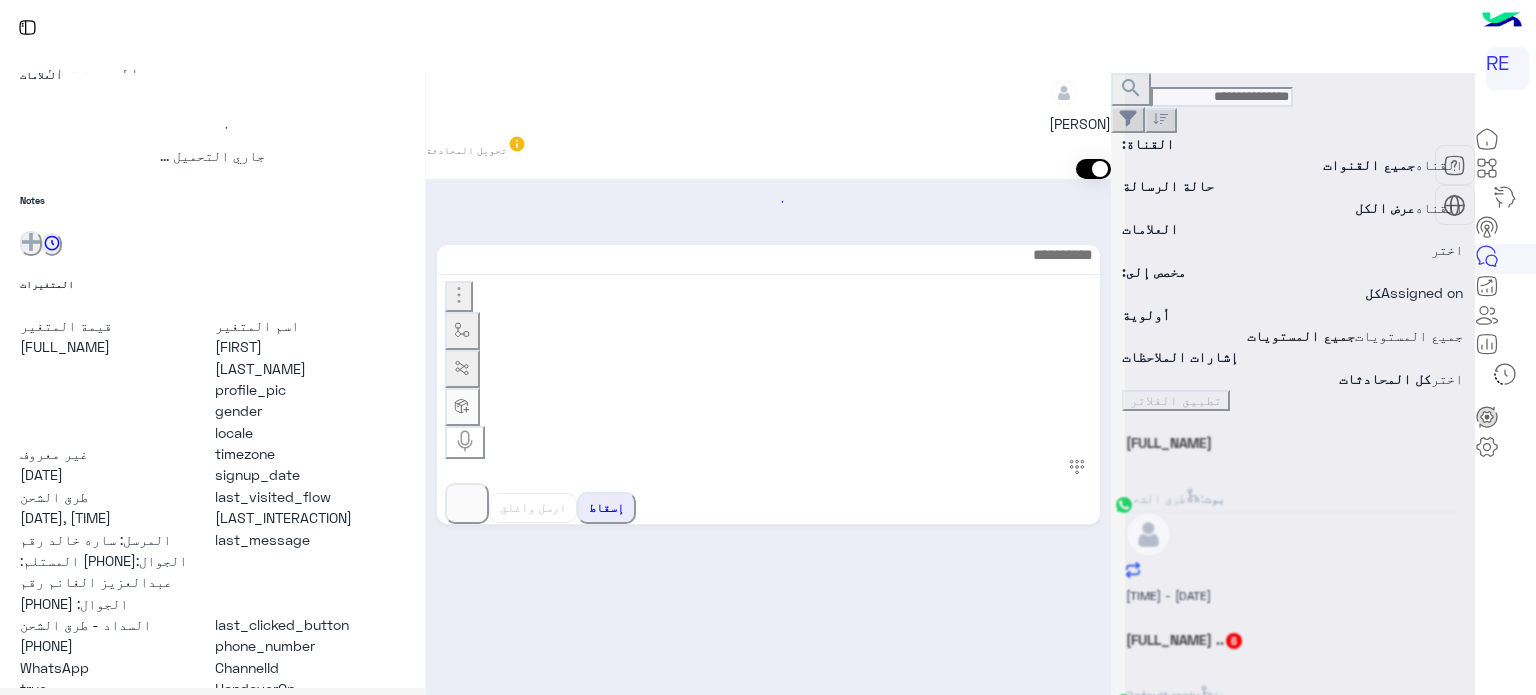 scroll, scrollTop: 0, scrollLeft: 0, axis: both 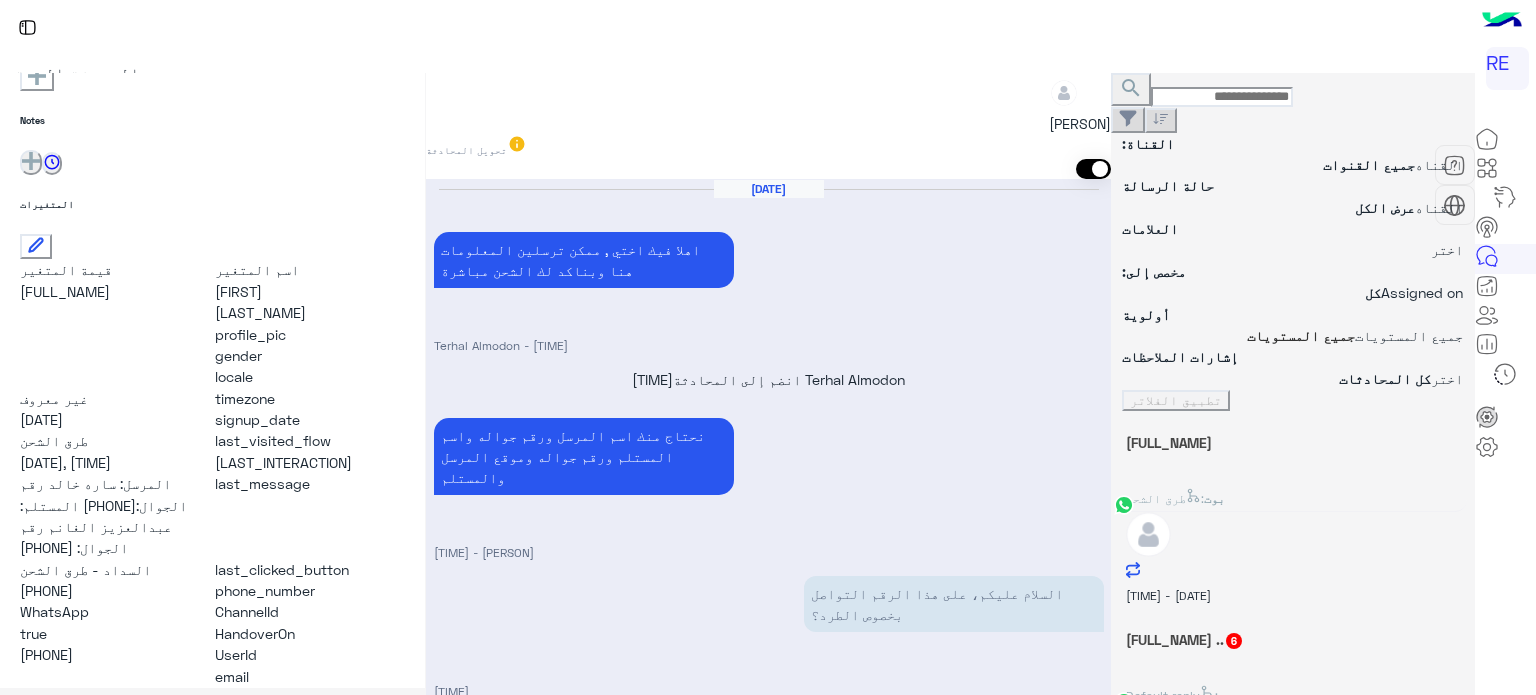 click at bounding box center [768, 2766] 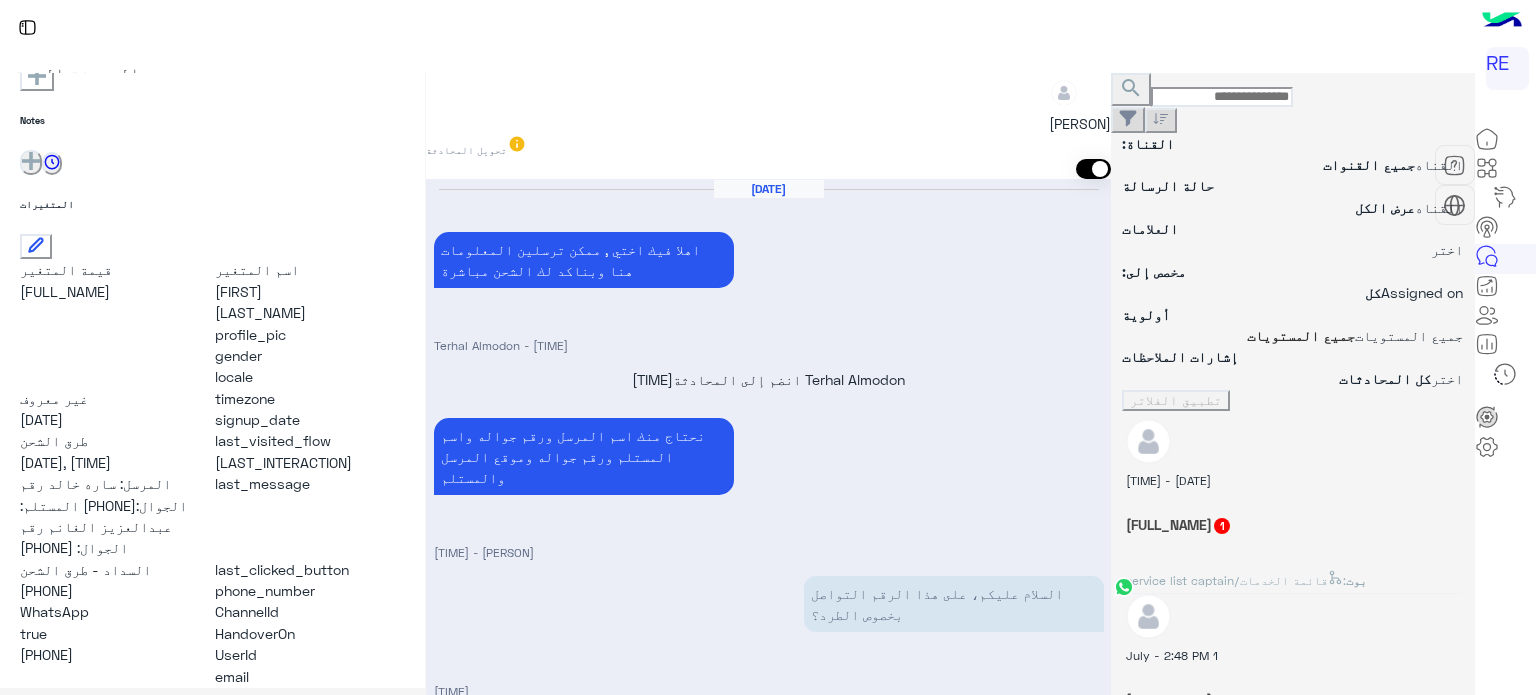 click at bounding box center [768, 2882] 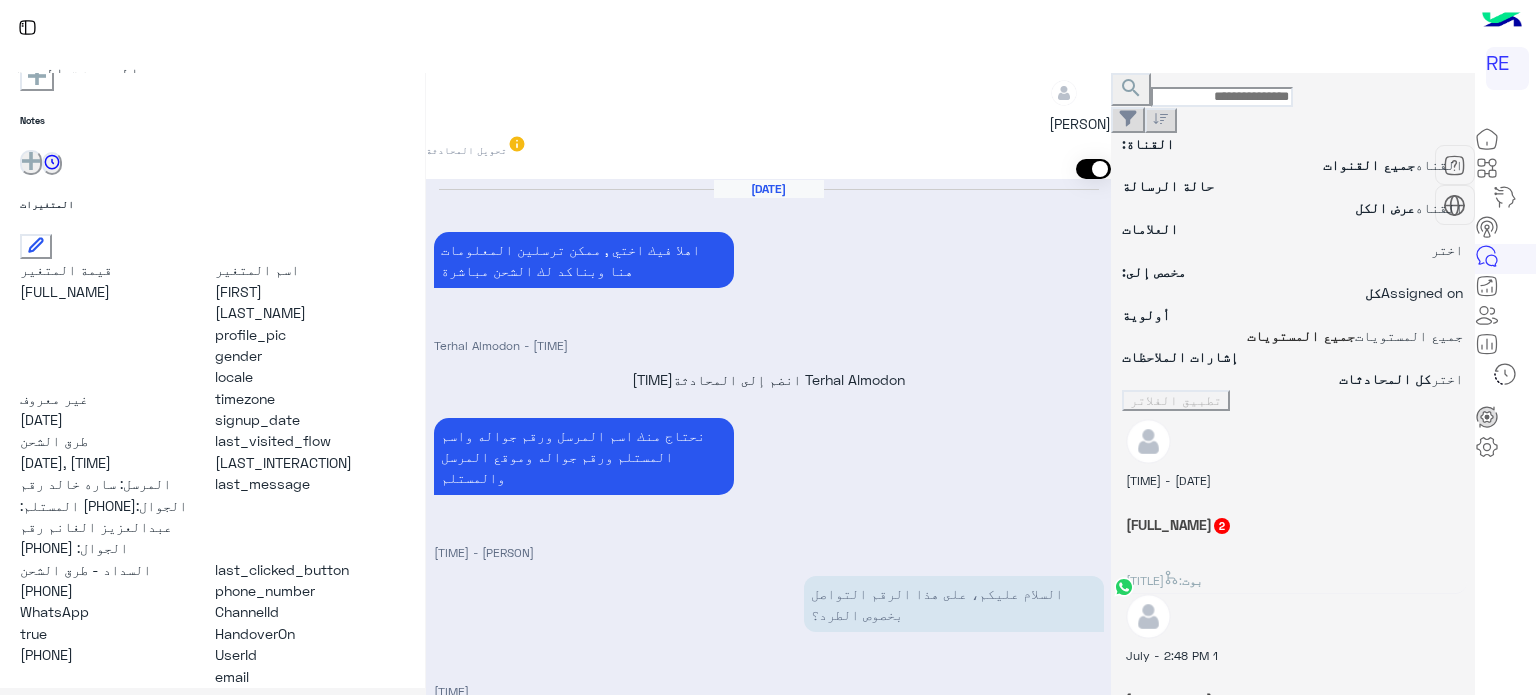scroll, scrollTop: 1337, scrollLeft: 0, axis: vertical 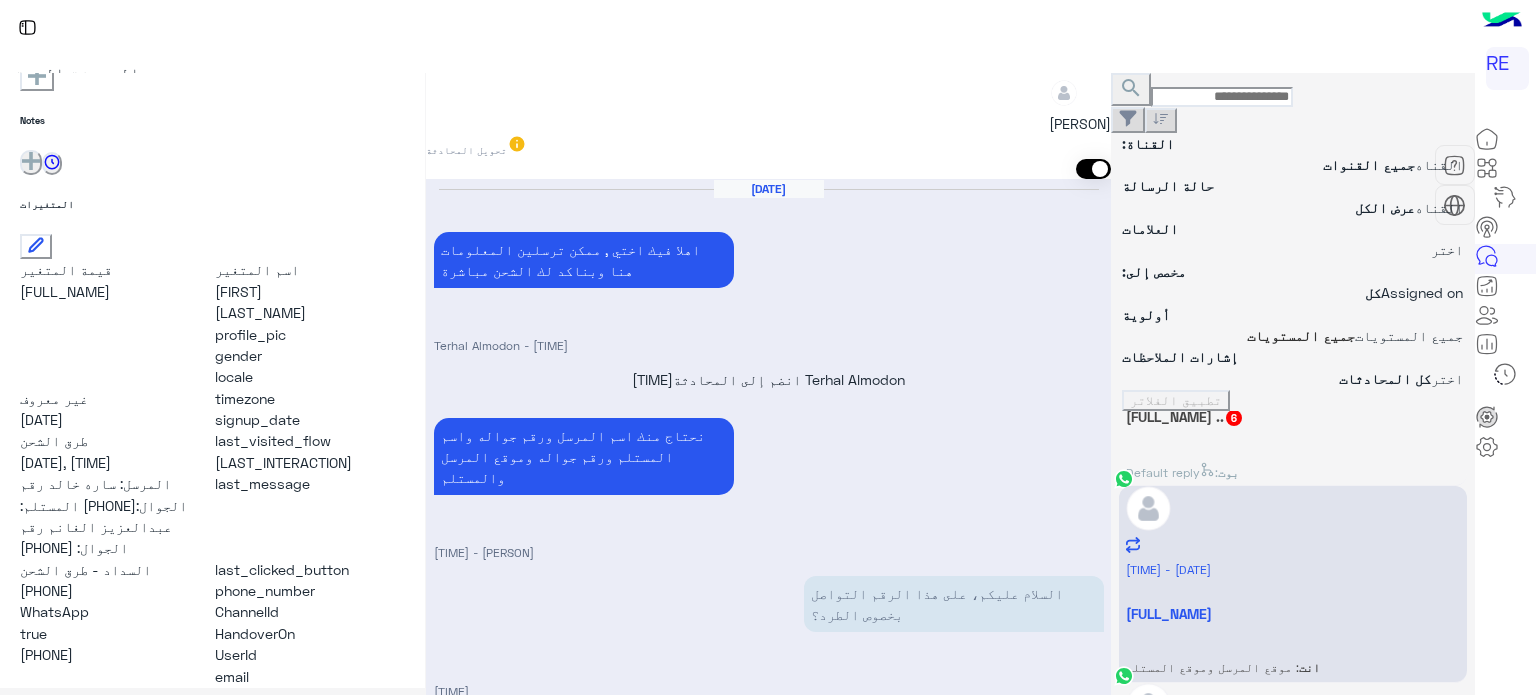 click on "[PERSON]  أرسل مرفقًا" at bounding box center [1293, 95] 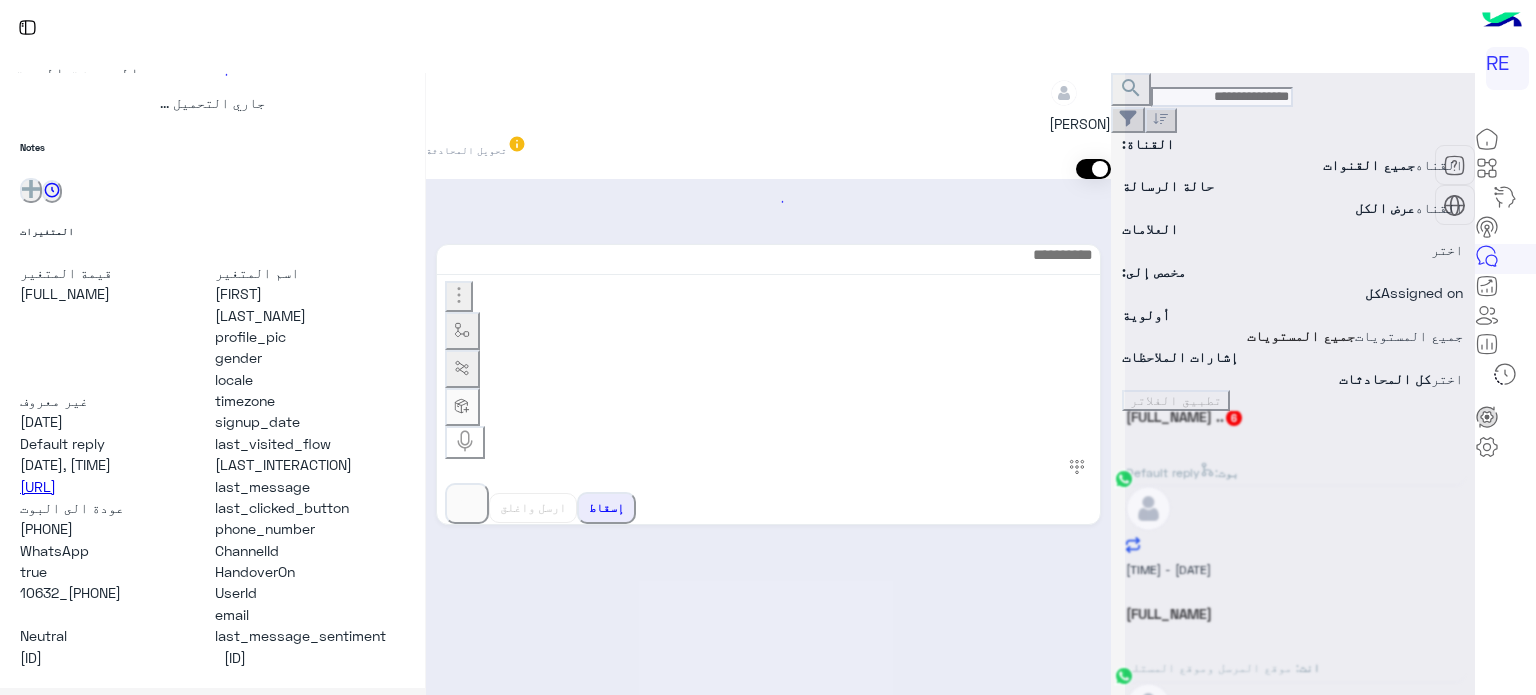 scroll, scrollTop: 376, scrollLeft: 0, axis: vertical 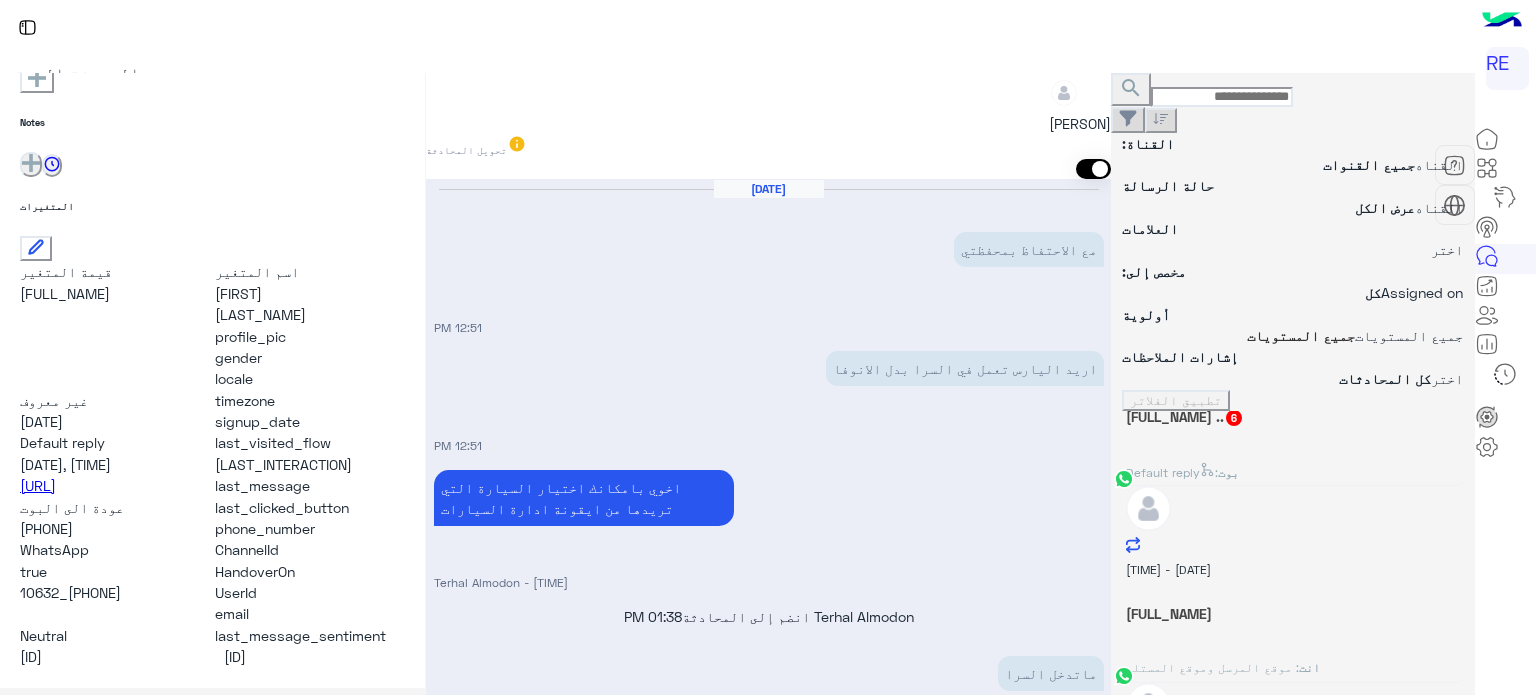 drag, startPoint x: 212, startPoint y: 582, endPoint x: 142, endPoint y: 583, distance: 70.00714 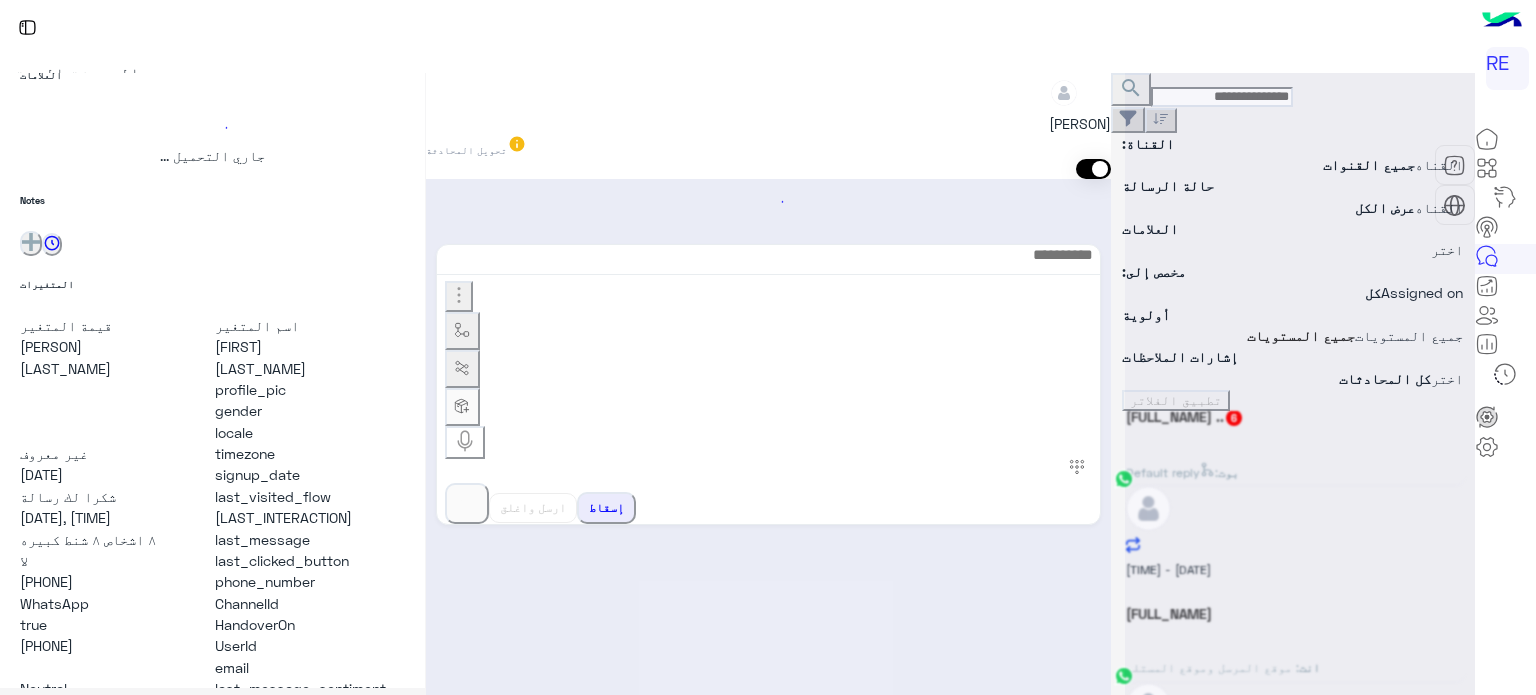 scroll, scrollTop: 0, scrollLeft: 0, axis: both 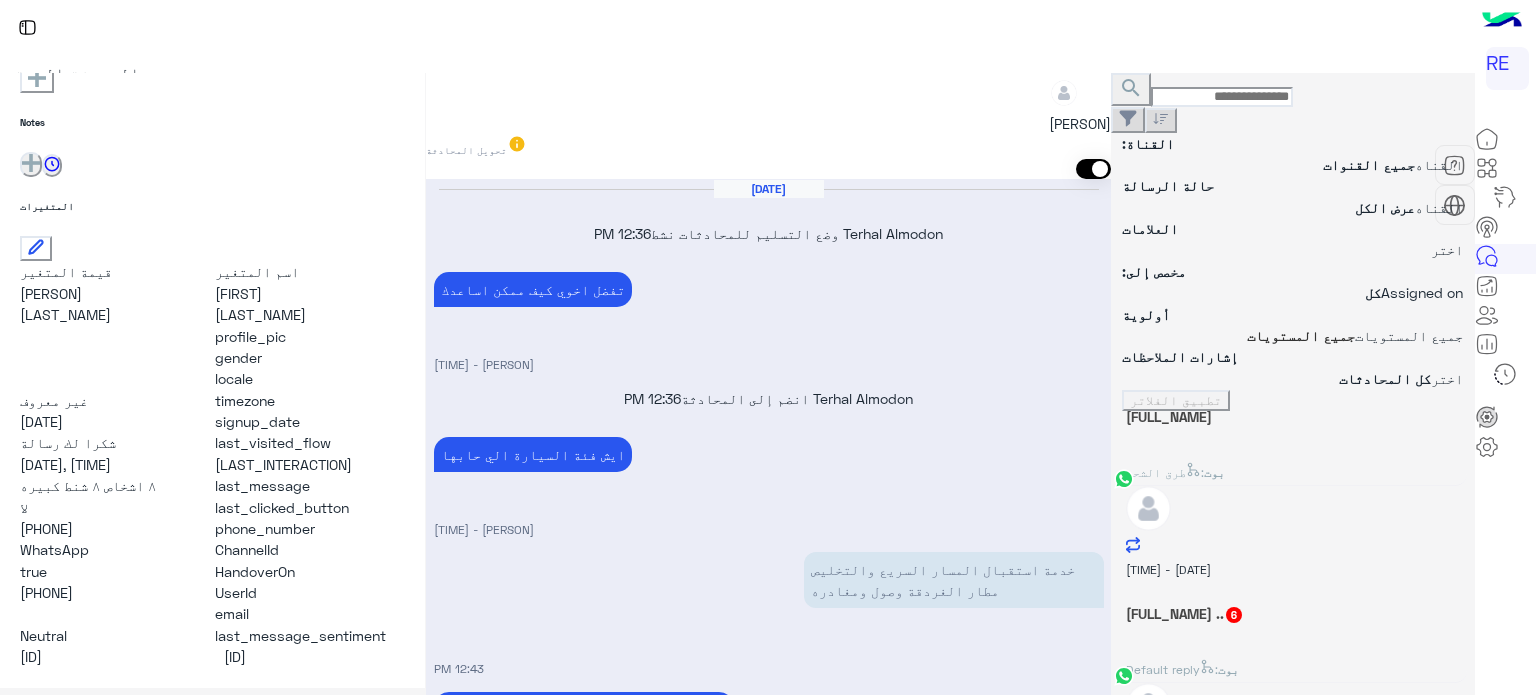 click at bounding box center [768, 1363] 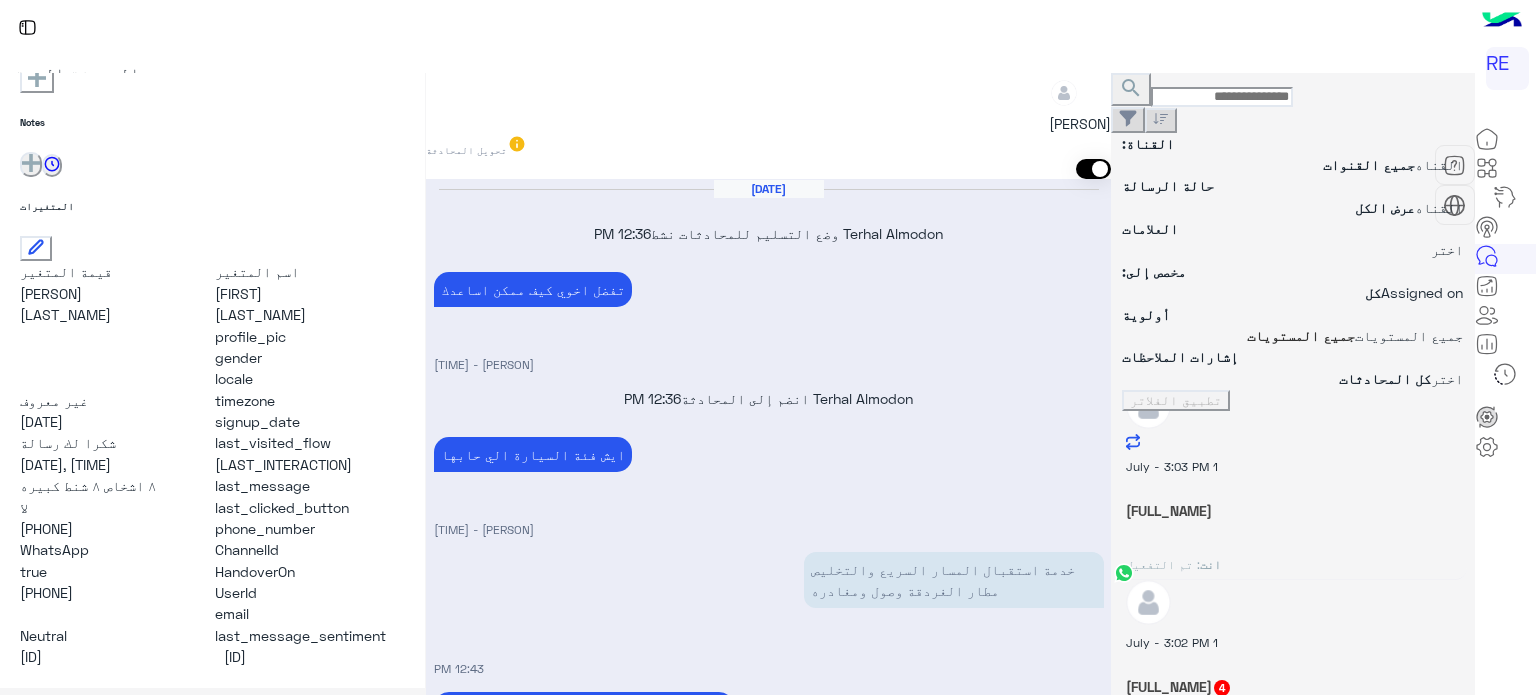 scroll, scrollTop: 0, scrollLeft: 0, axis: both 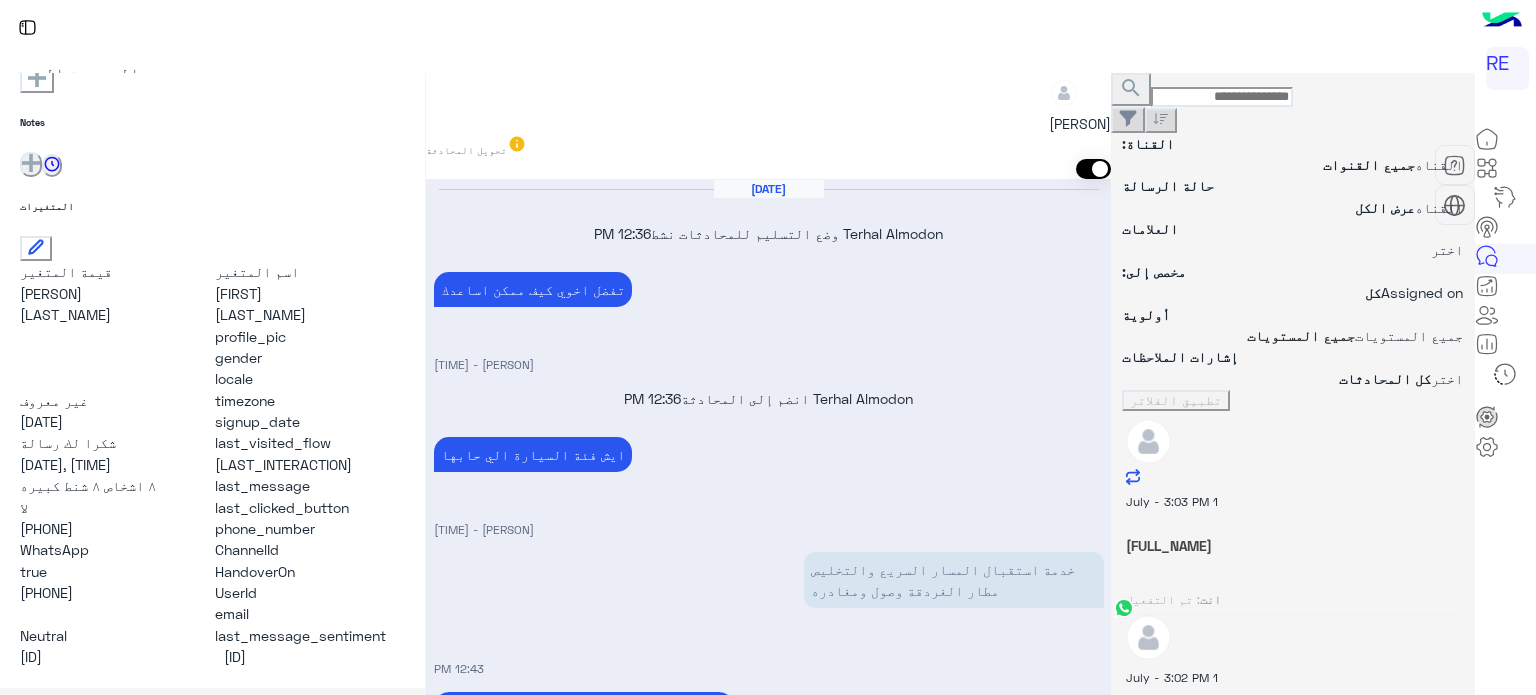 click on "[FULL_NAME] 4" at bounding box center [1293, 545] 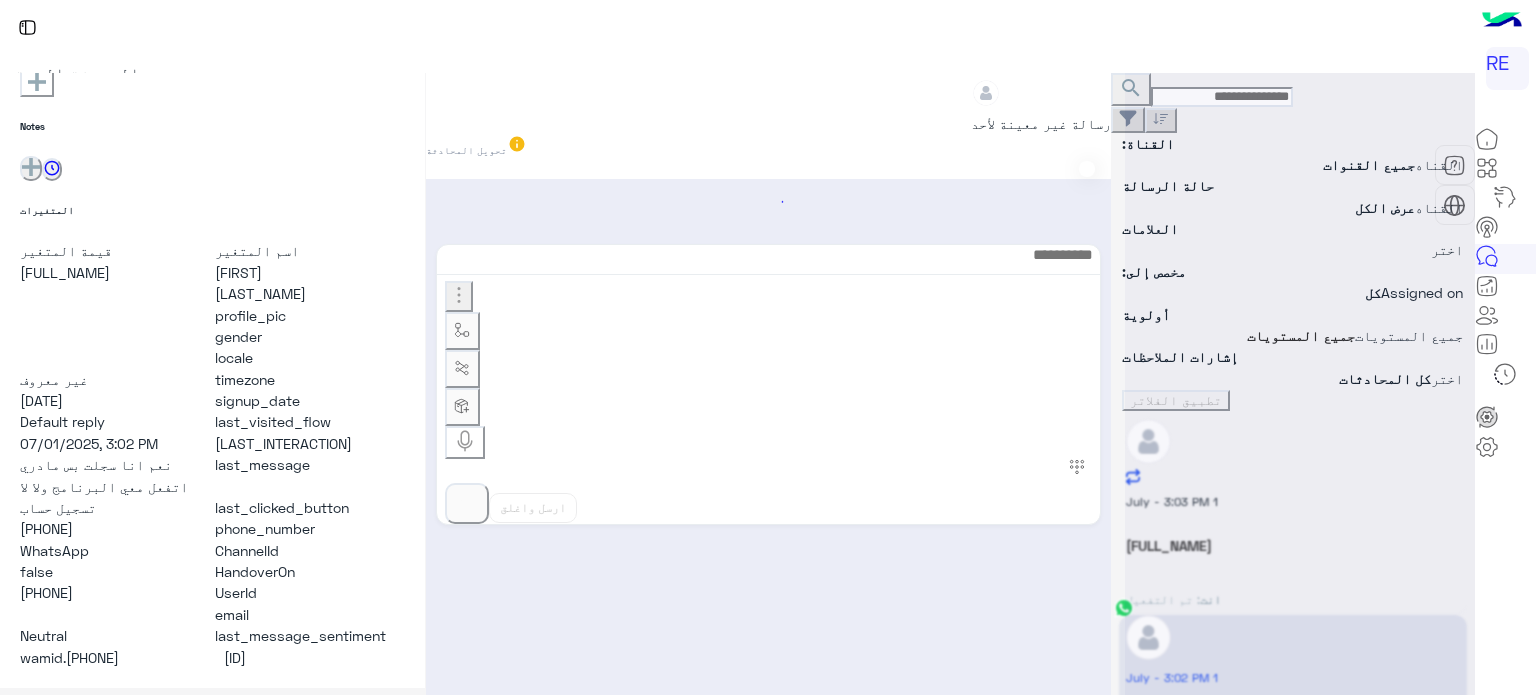 scroll, scrollTop: 376, scrollLeft: 0, axis: vertical 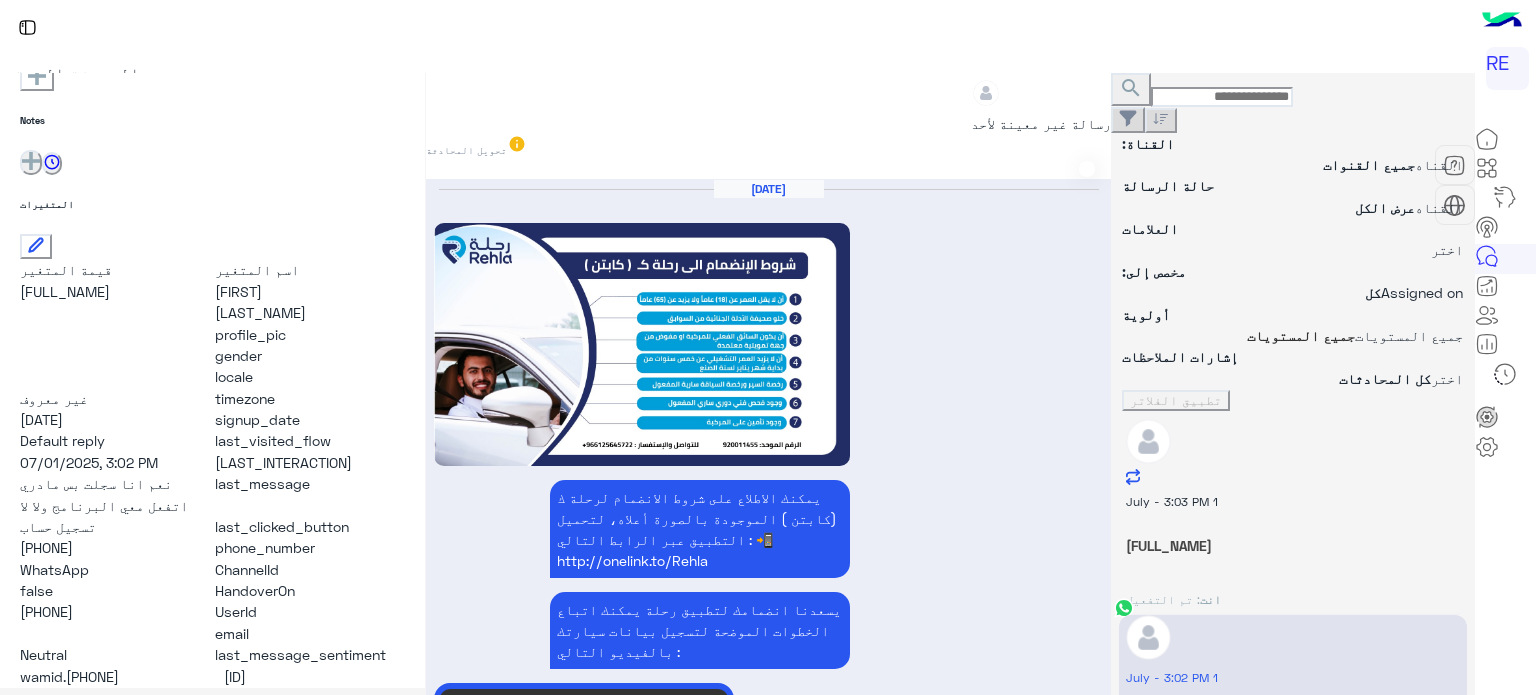 drag, startPoint x: 211, startPoint y: 578, endPoint x: 142, endPoint y: 586, distance: 69.46222 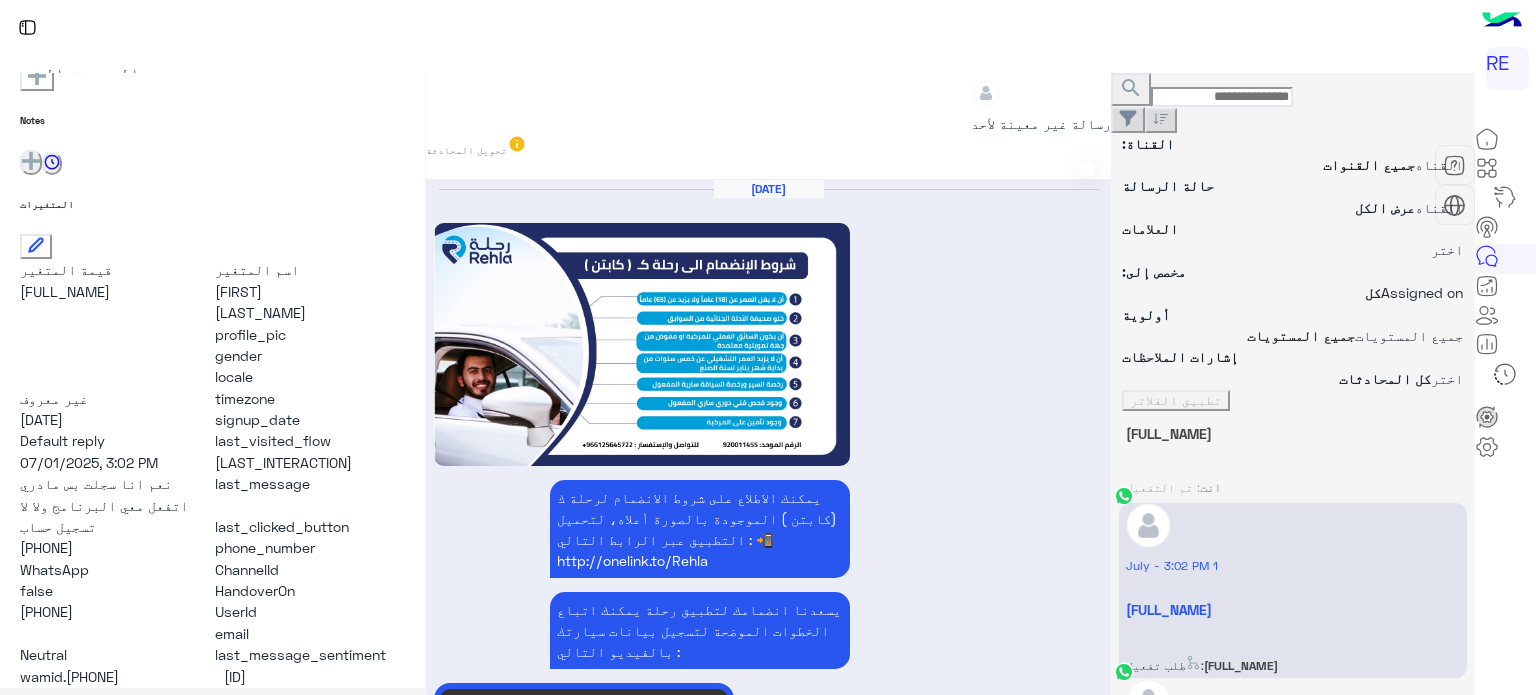 scroll, scrollTop: 107, scrollLeft: 0, axis: vertical 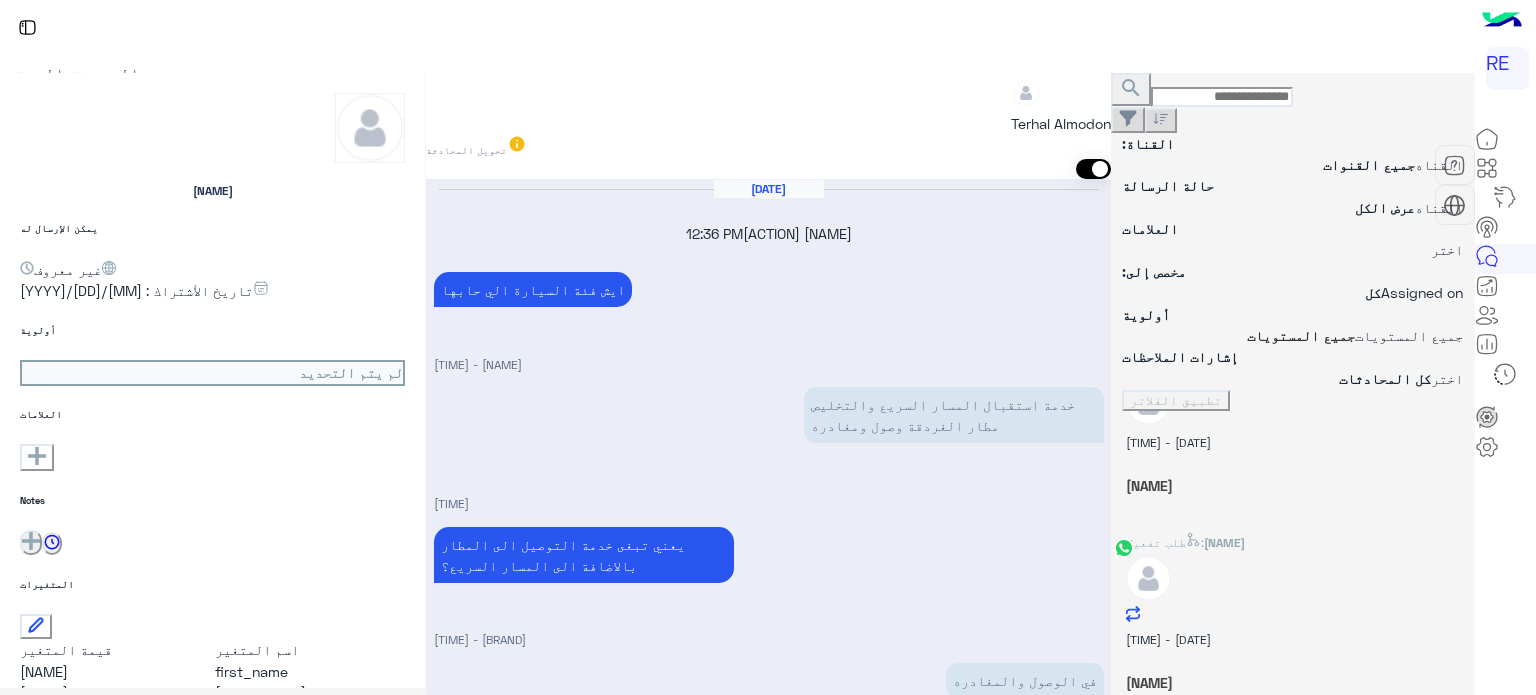 click on "بوت :   Default reply" at bounding box center [1293, 164] 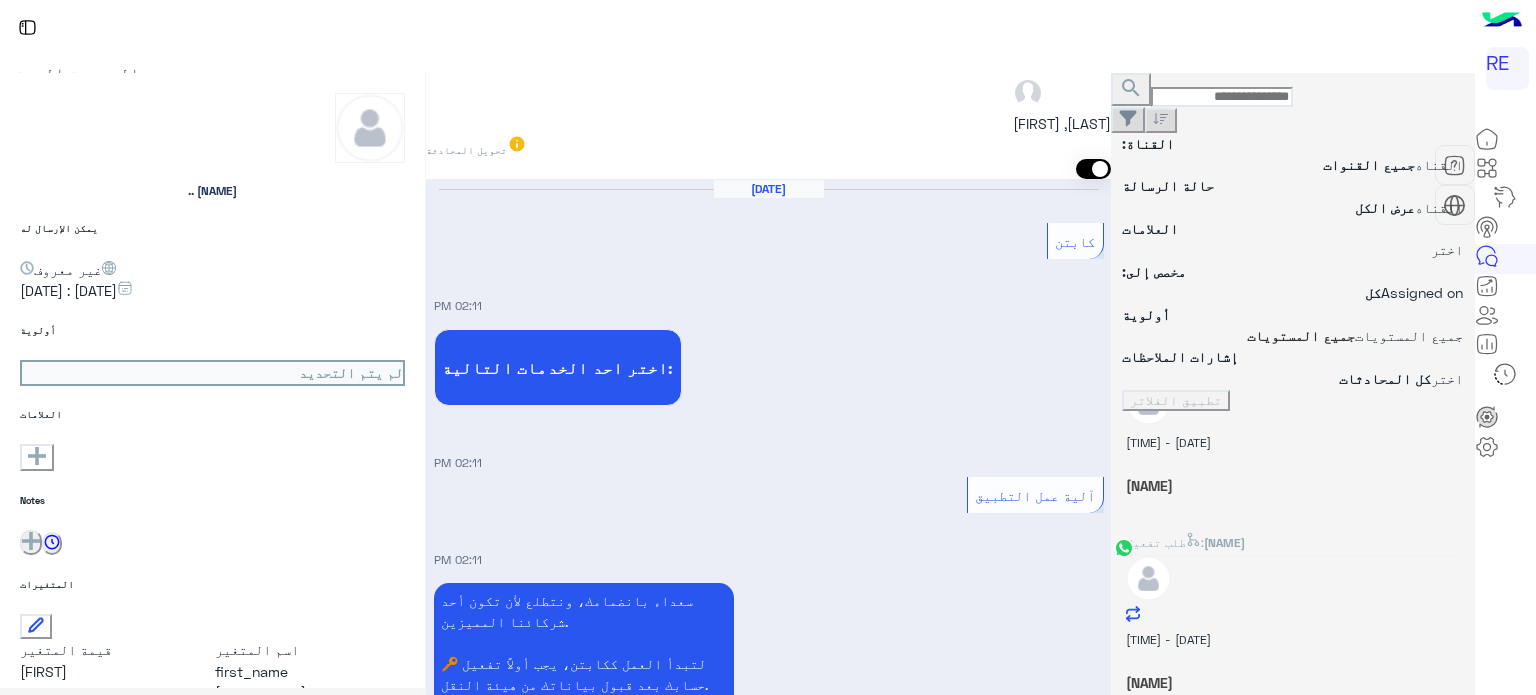 scroll, scrollTop: 965, scrollLeft: 0, axis: vertical 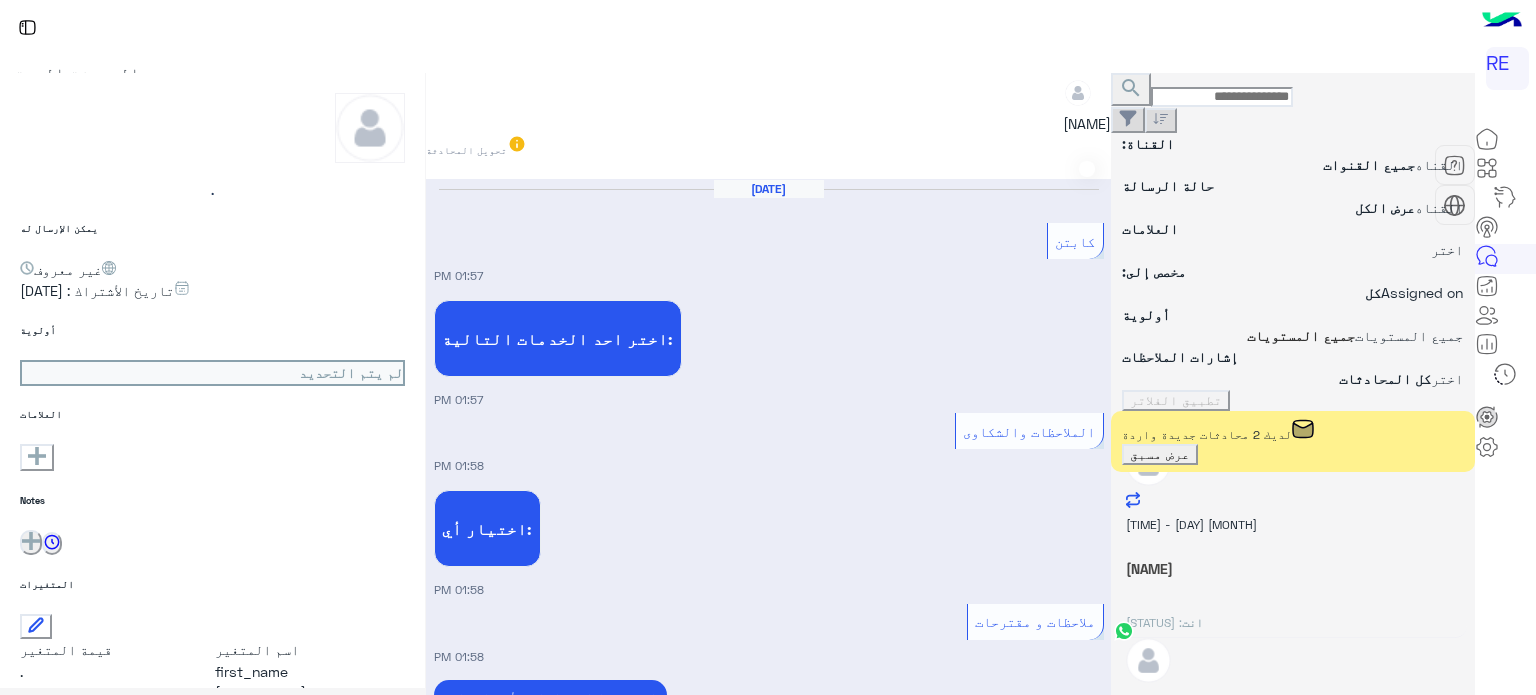click on "عرض مسبق" at bounding box center [1160, 454] 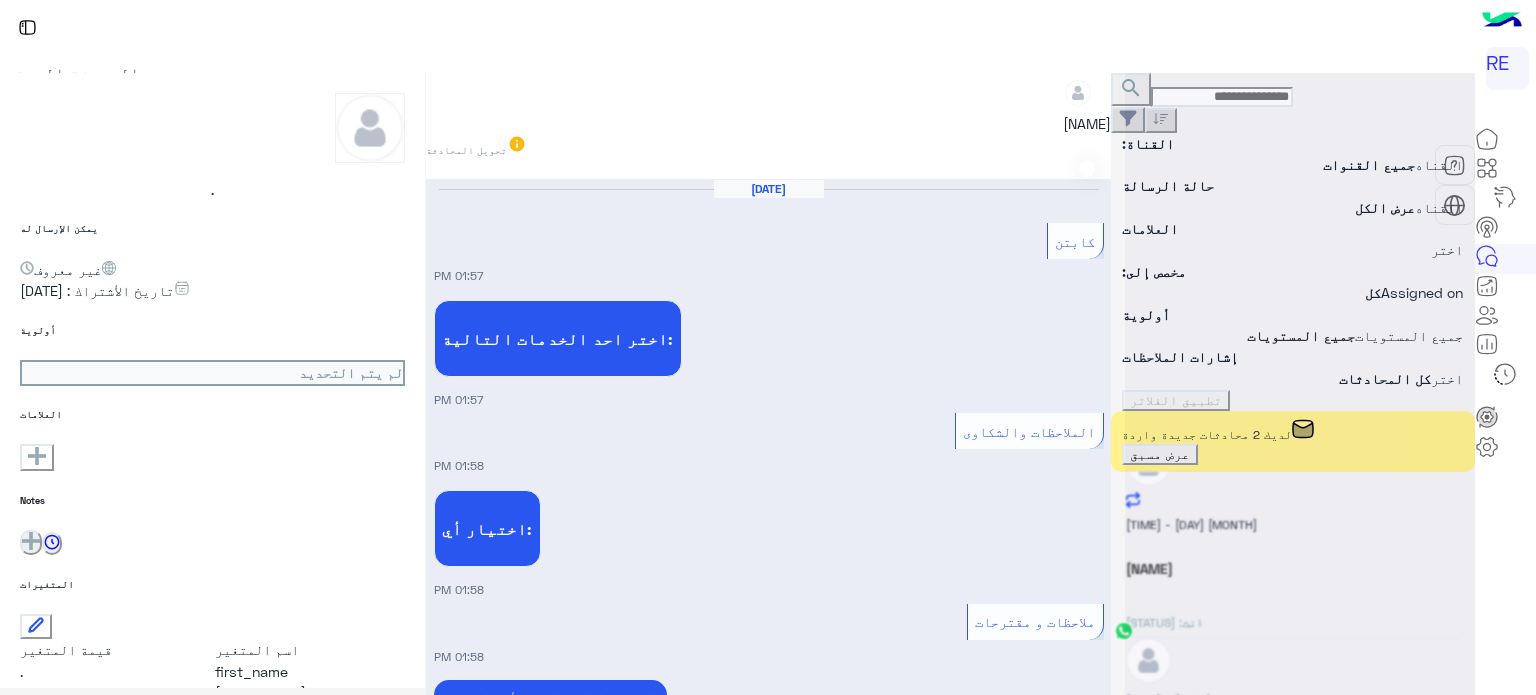 scroll, scrollTop: 0, scrollLeft: 0, axis: both 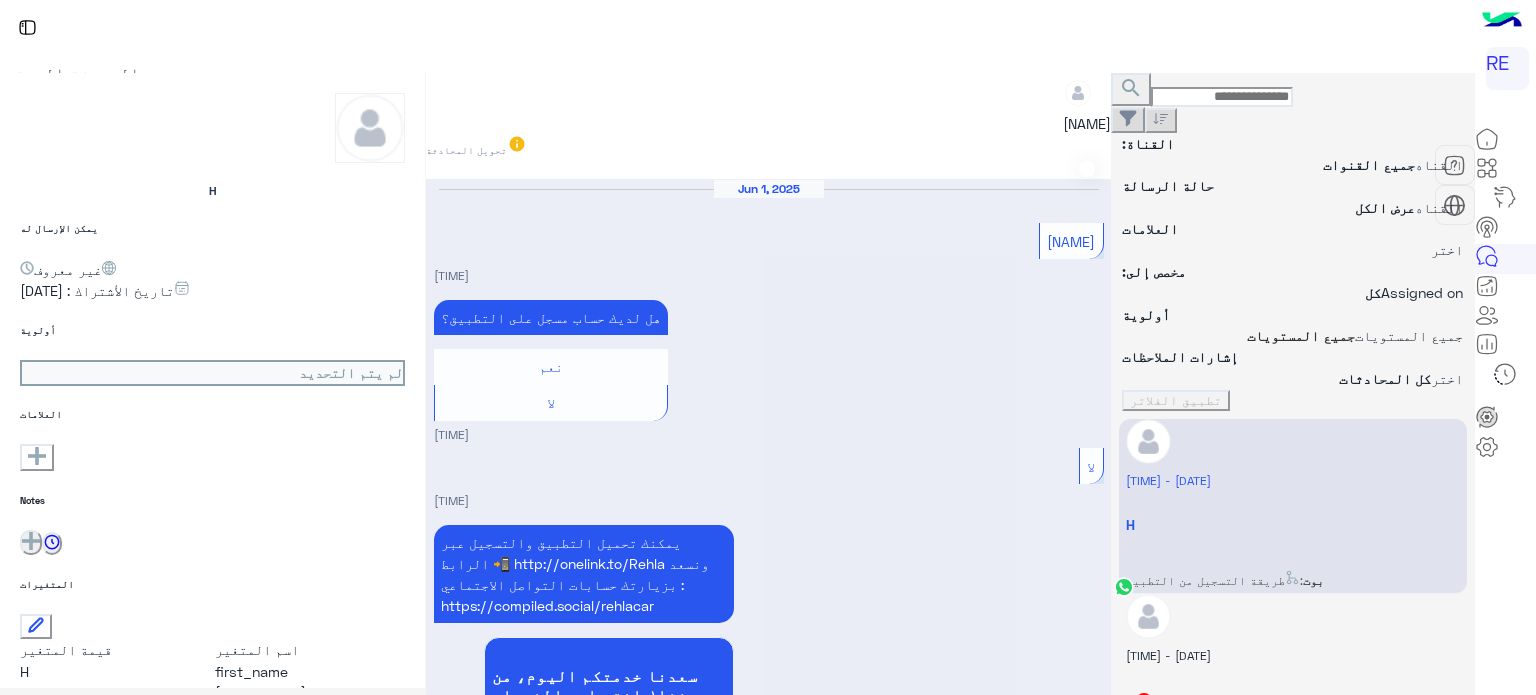 drag, startPoint x: 1192, startPoint y: 358, endPoint x: 1205, endPoint y: 387, distance: 31.780497 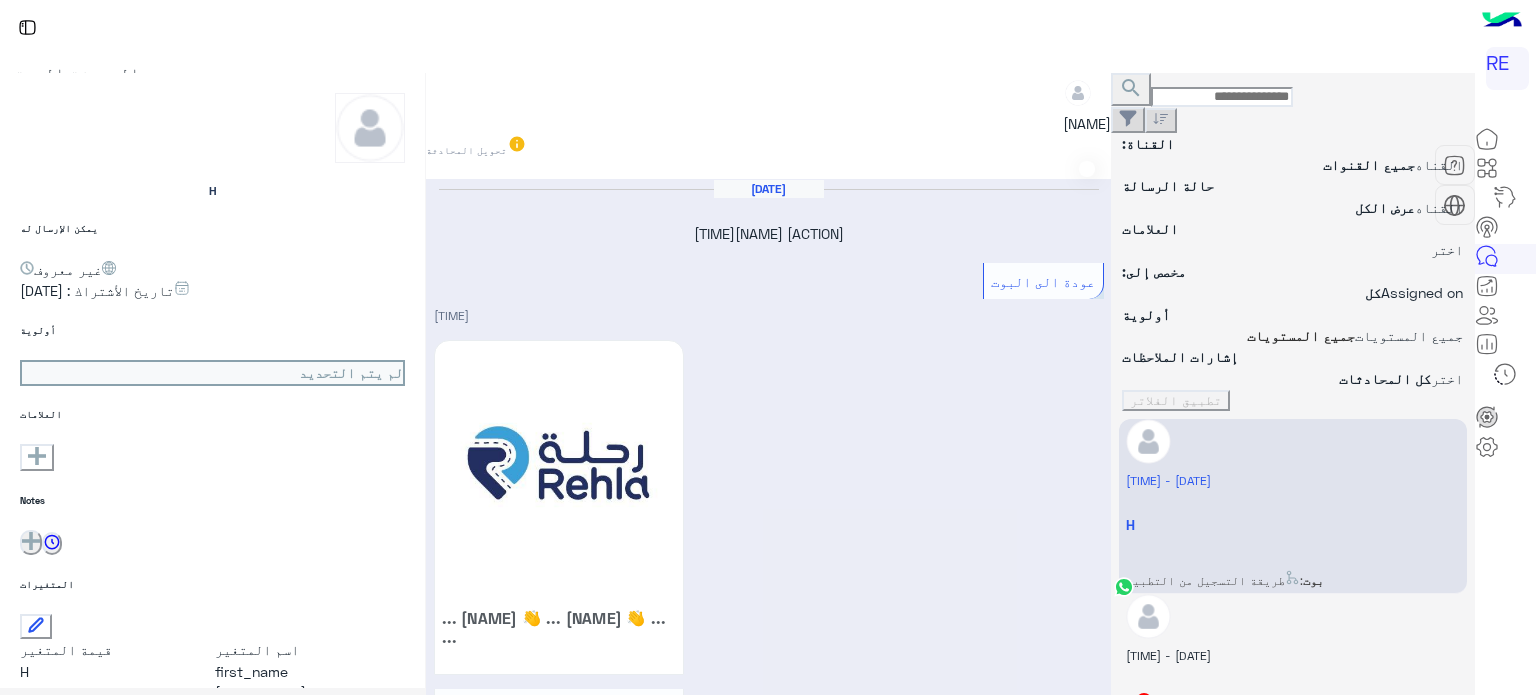 scroll, scrollTop: 864, scrollLeft: 0, axis: vertical 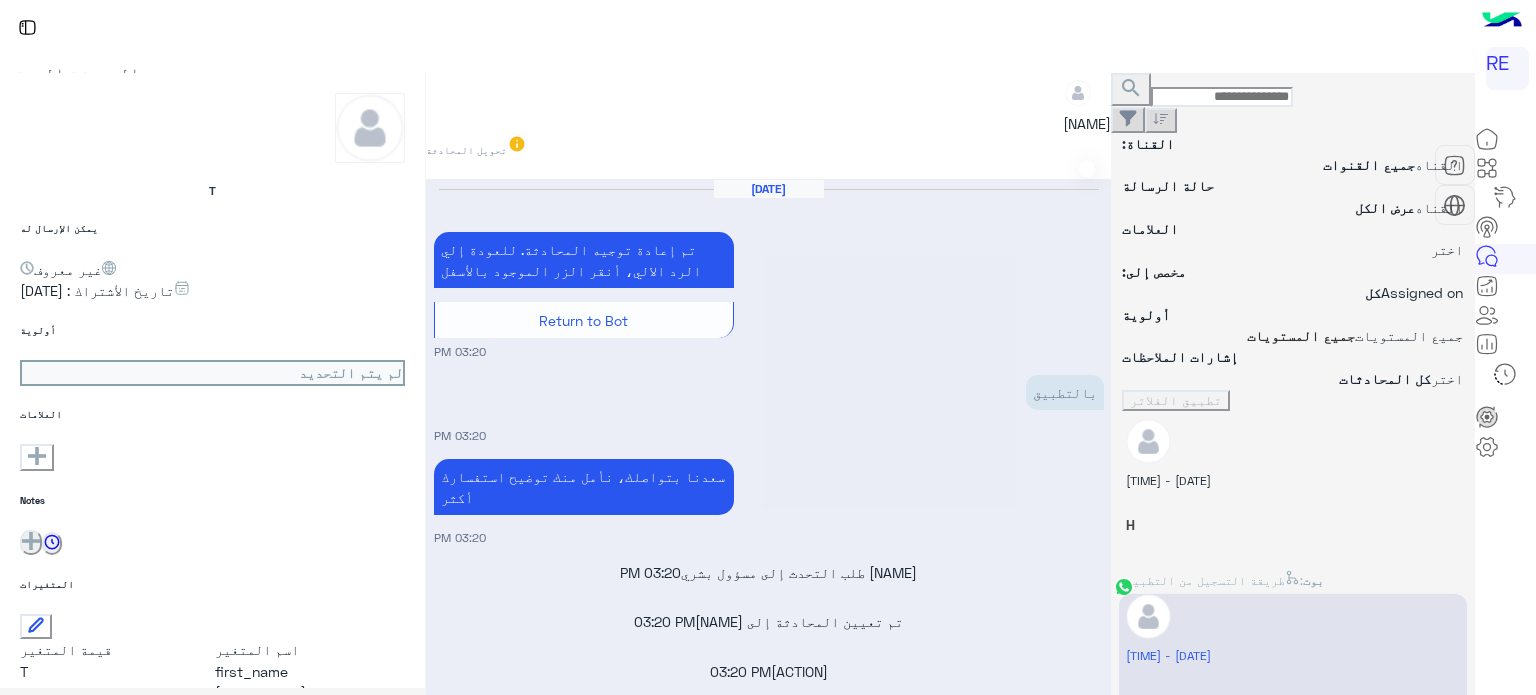 click at bounding box center [1093, 169] 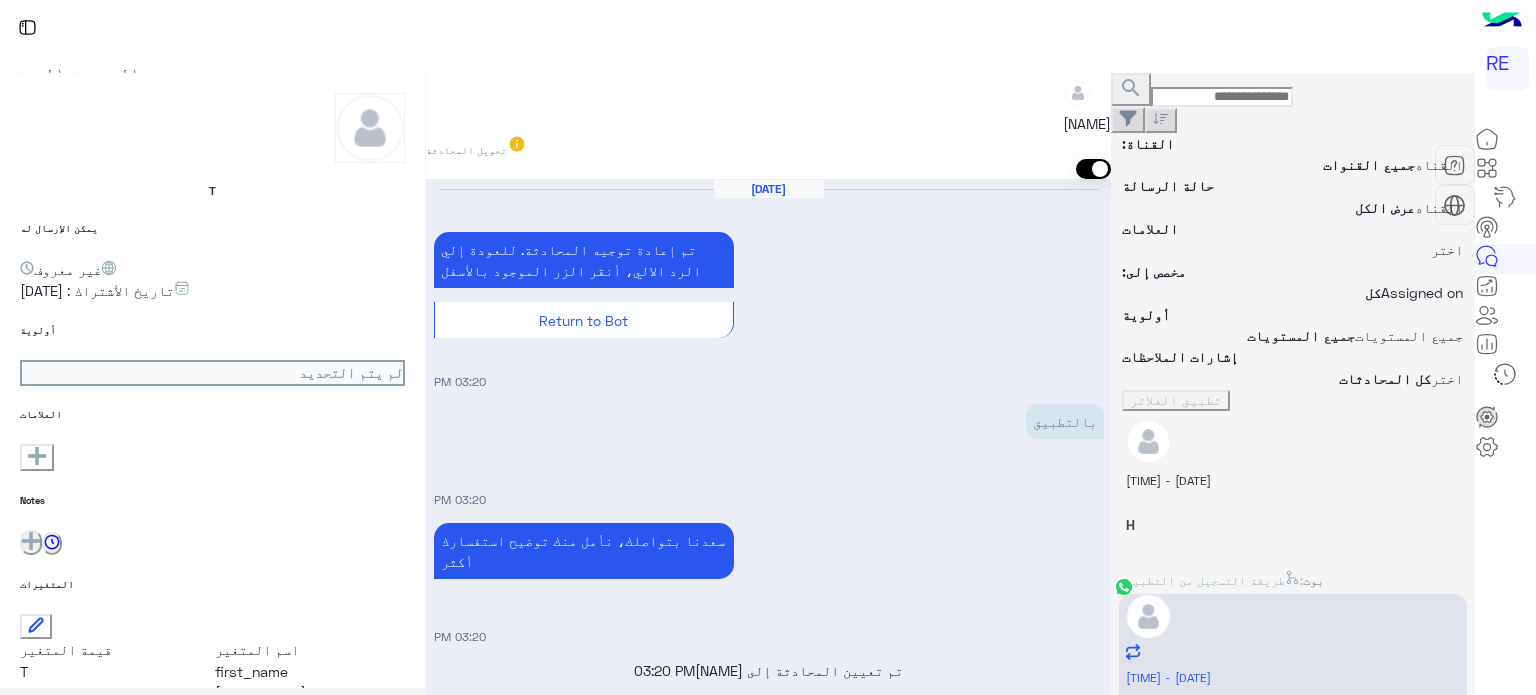 click at bounding box center (768, 4525) 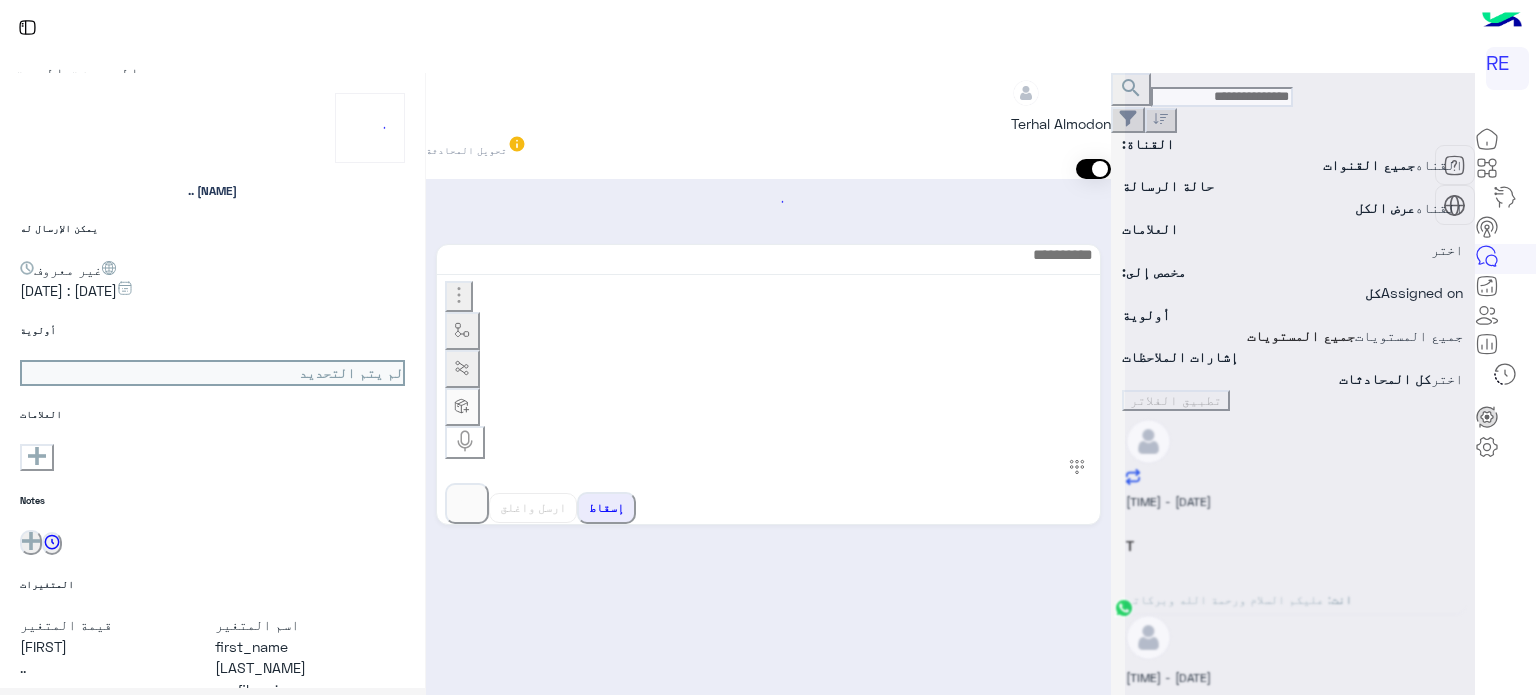 scroll, scrollTop: 1066, scrollLeft: 0, axis: vertical 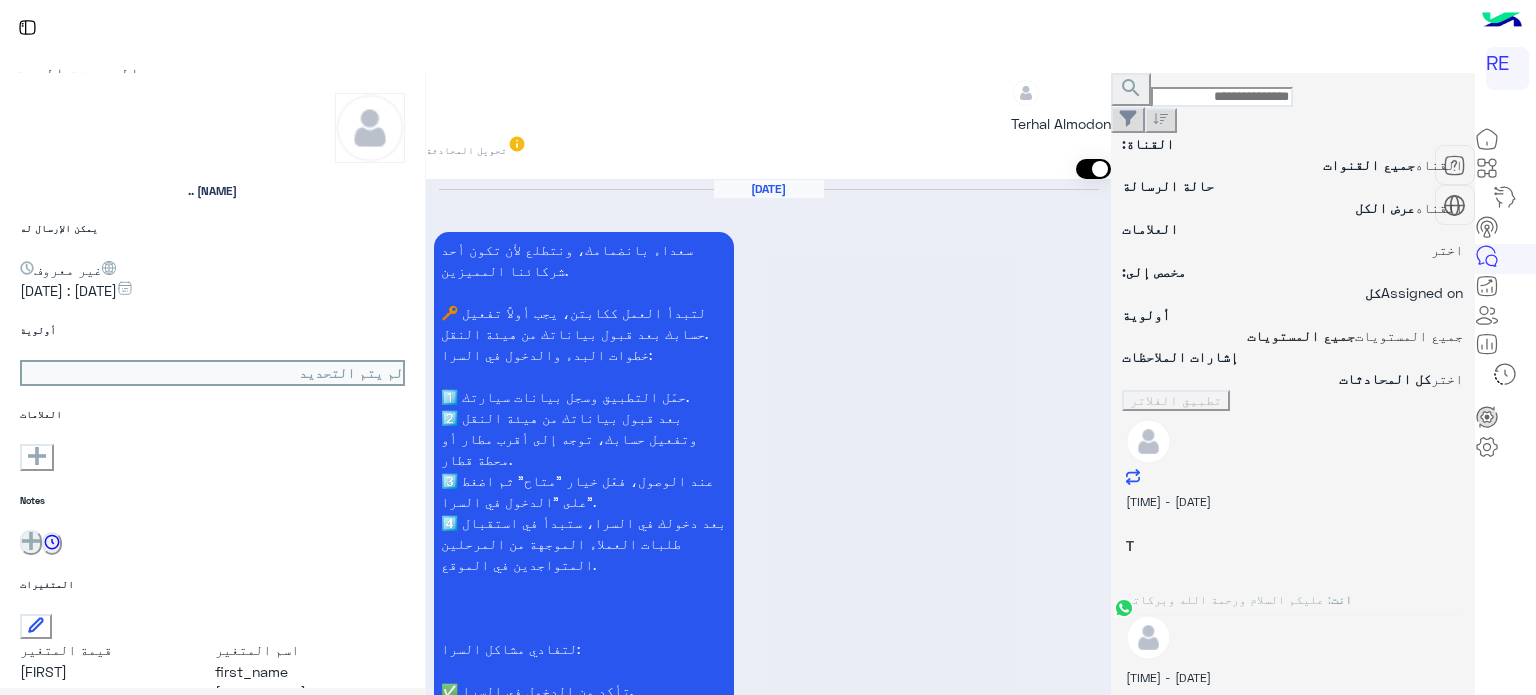 click on ":   طريقة التسجيل من التطبيق" at bounding box center (1228, 599) 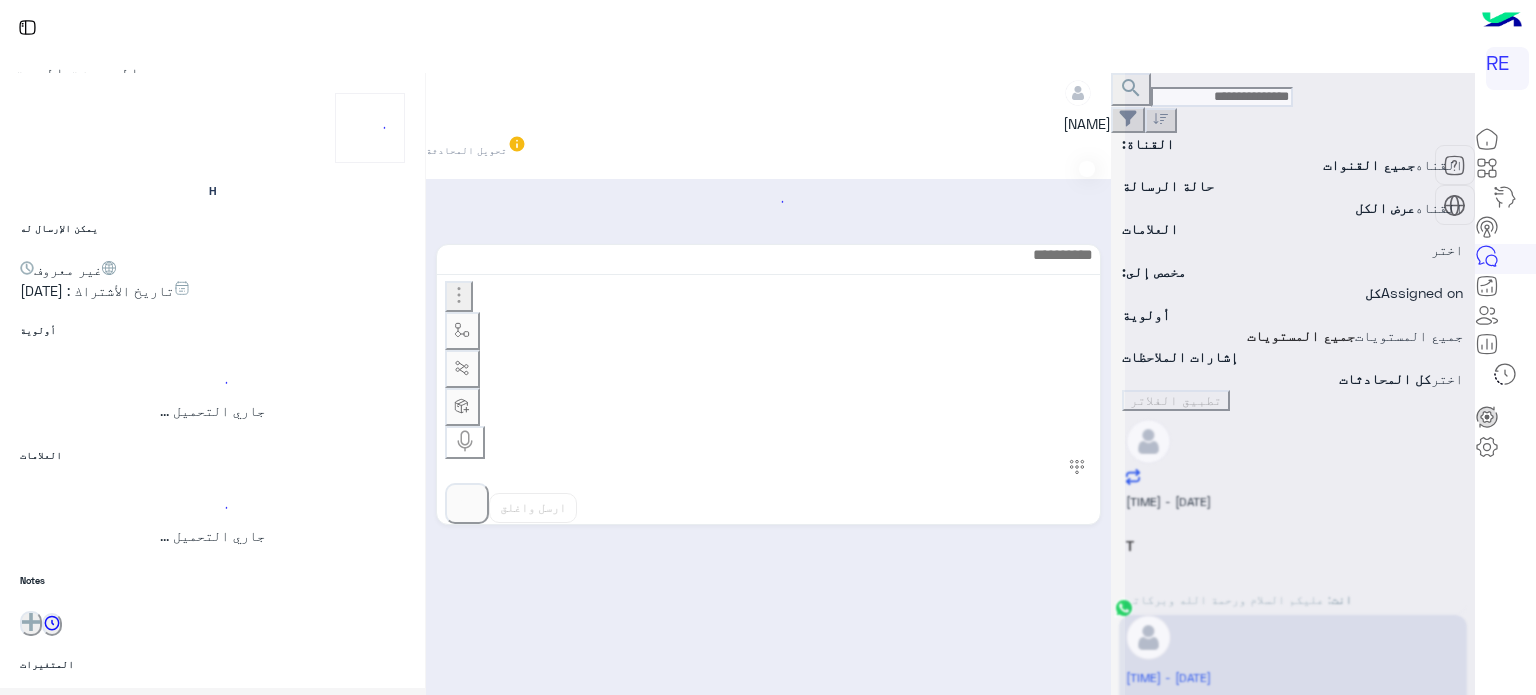 scroll, scrollTop: 1416, scrollLeft: 0, axis: vertical 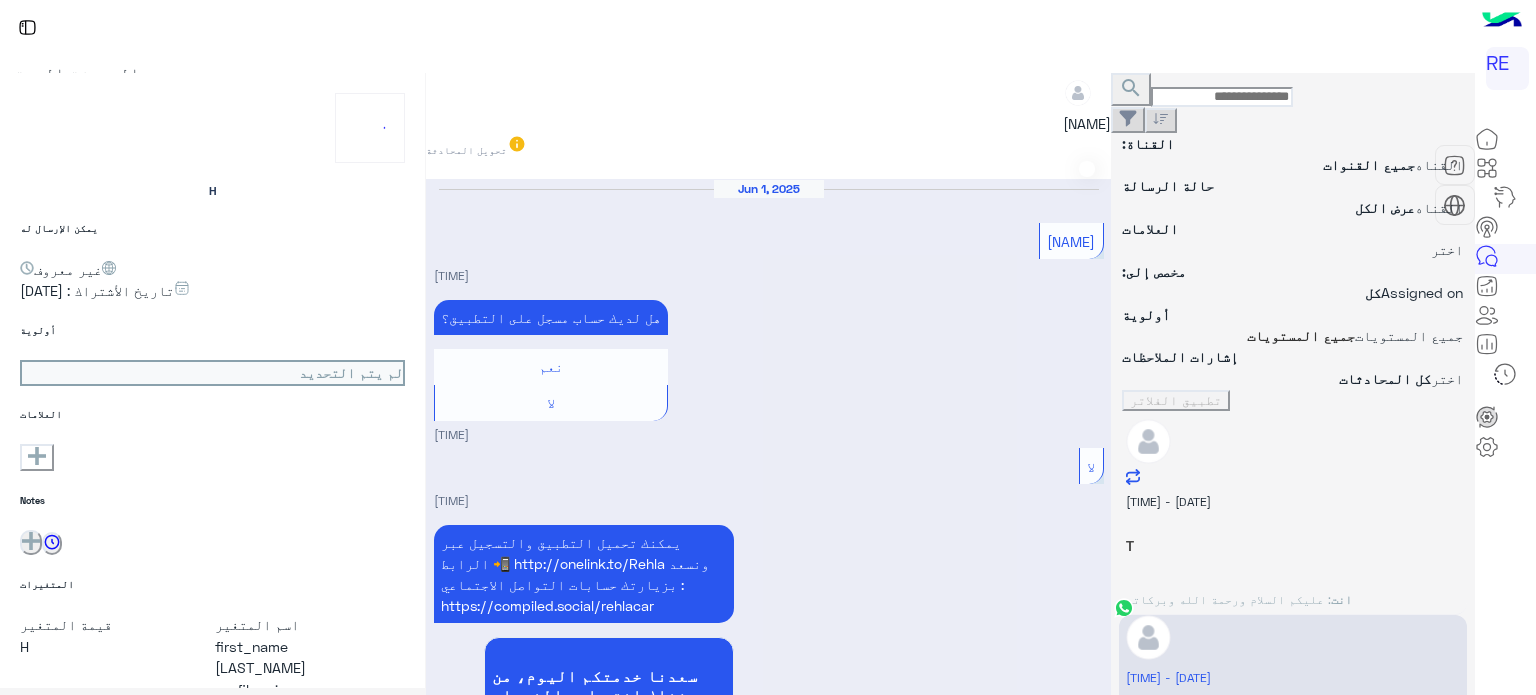 click on ": عليكم السلام ورحمة الله وبركاته" at bounding box center (1228, 599) 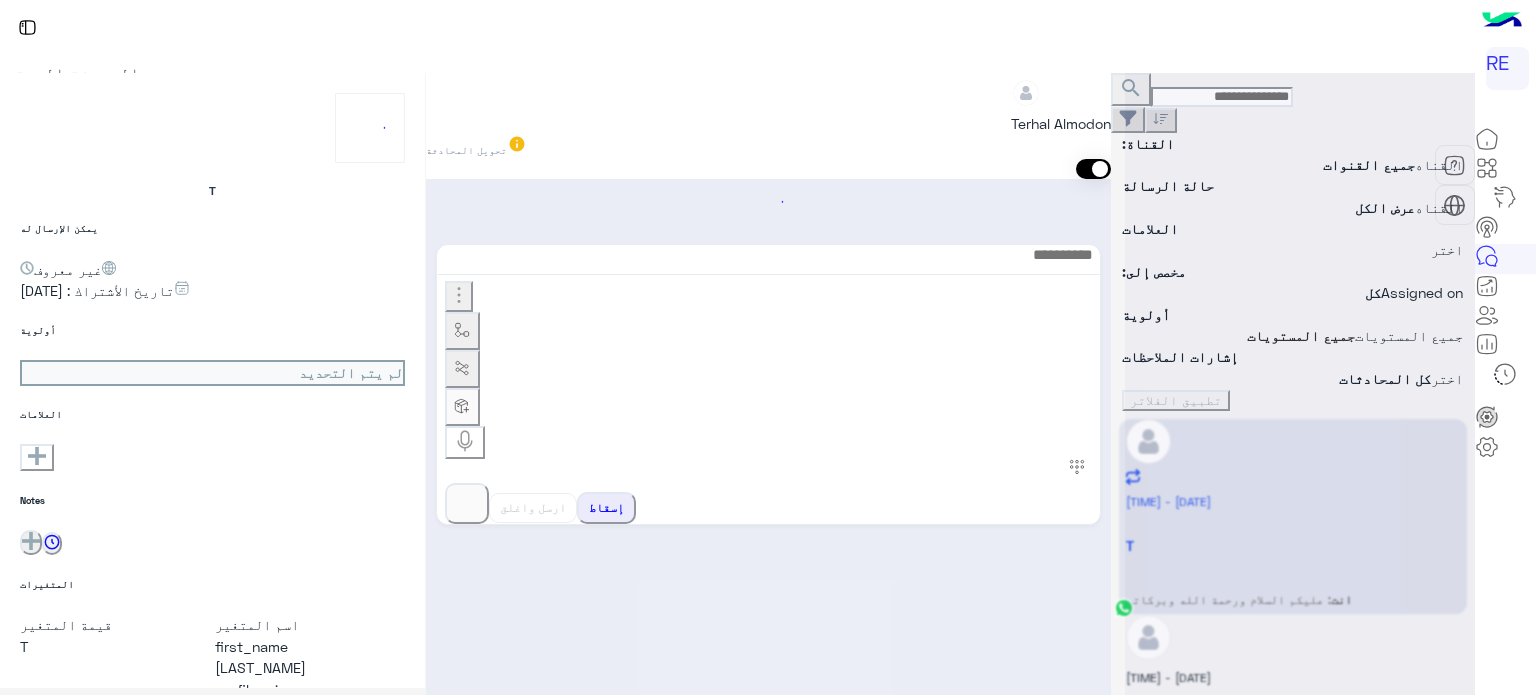 scroll, scrollTop: 585, scrollLeft: 0, axis: vertical 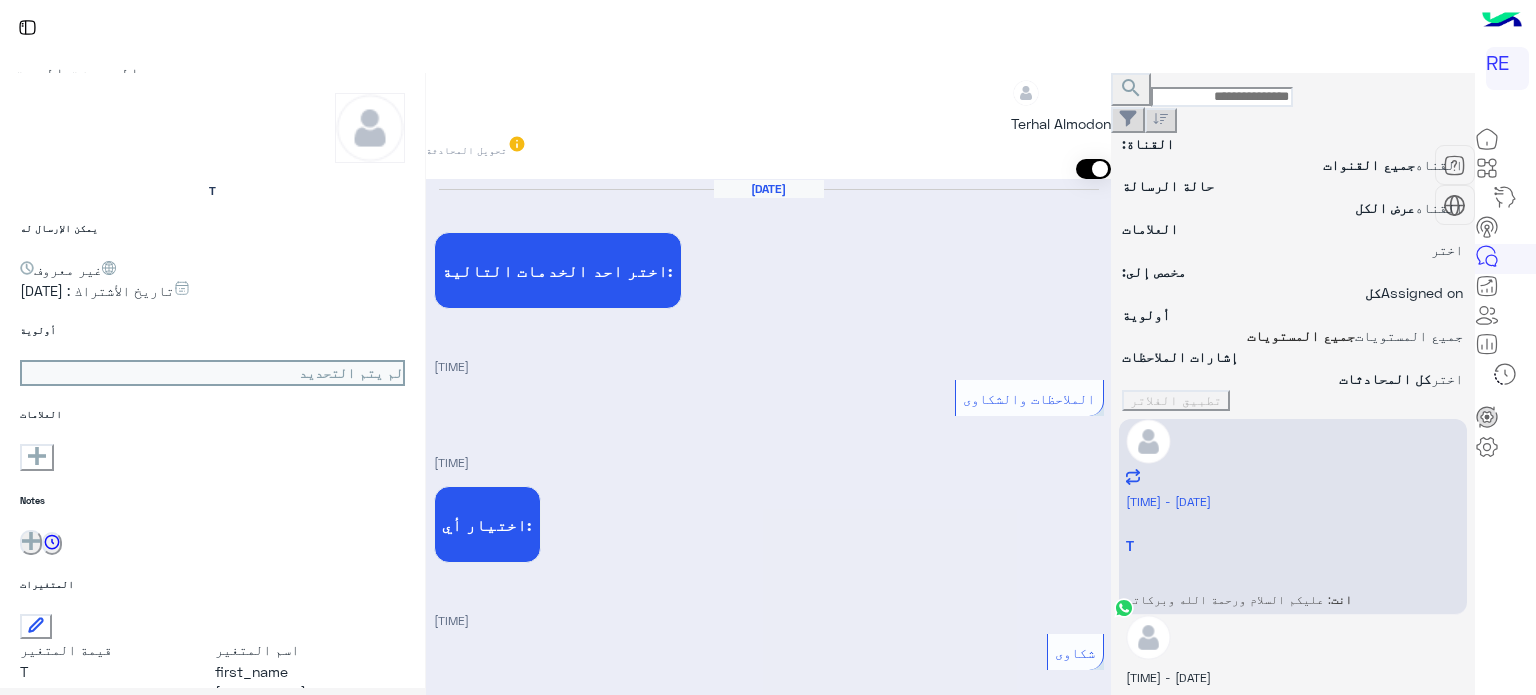 click at bounding box center (768, 1696) 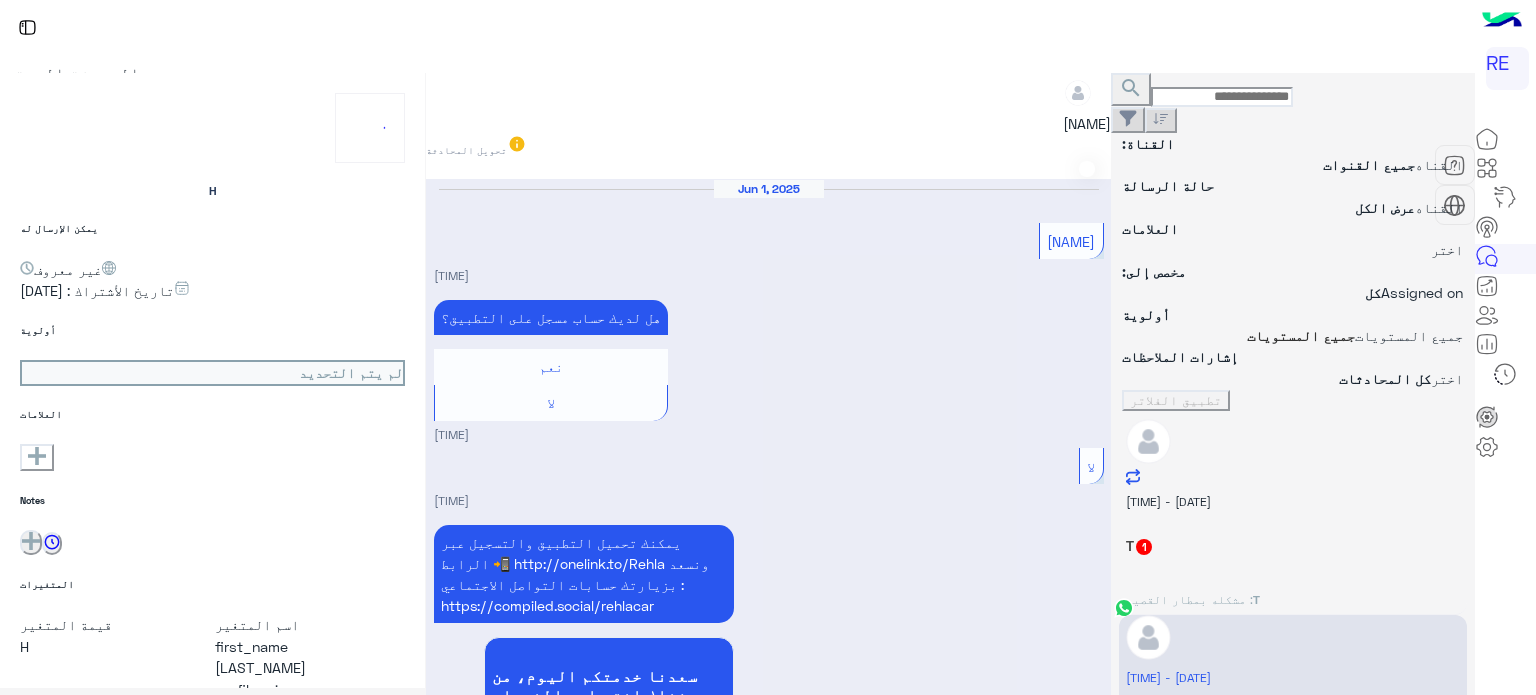 scroll, scrollTop: 1416, scrollLeft: 0, axis: vertical 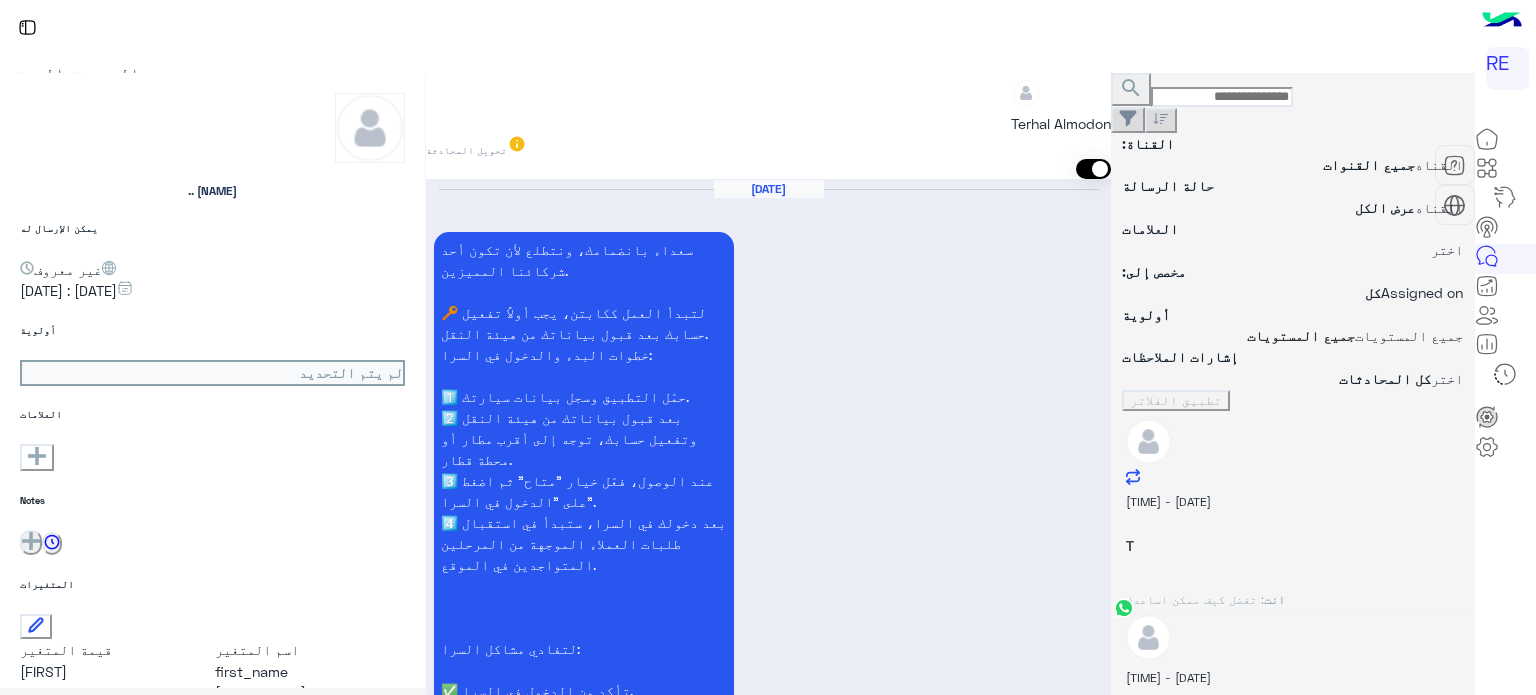 click on "انت  : تفضل كيف ممكن اساعدك" at bounding box center (1293, 596) 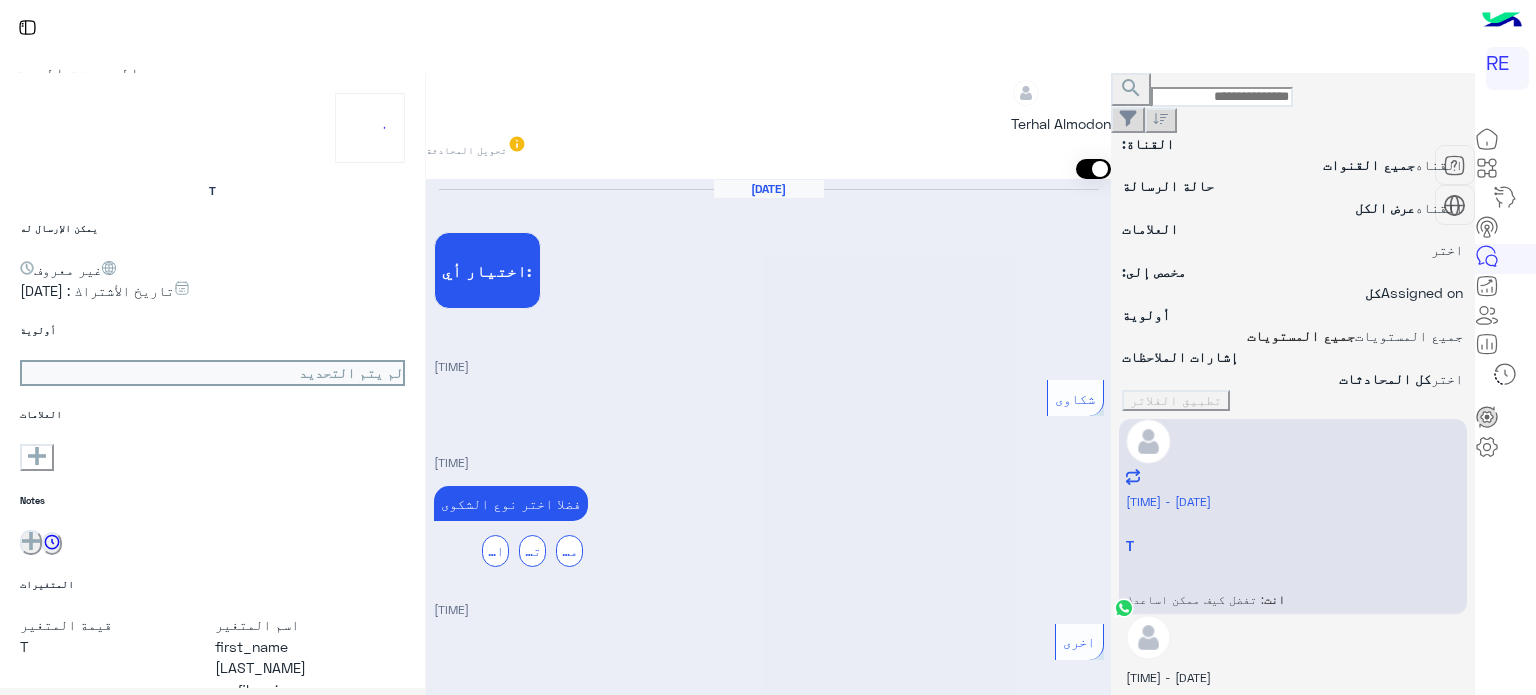 scroll, scrollTop: 540, scrollLeft: 0, axis: vertical 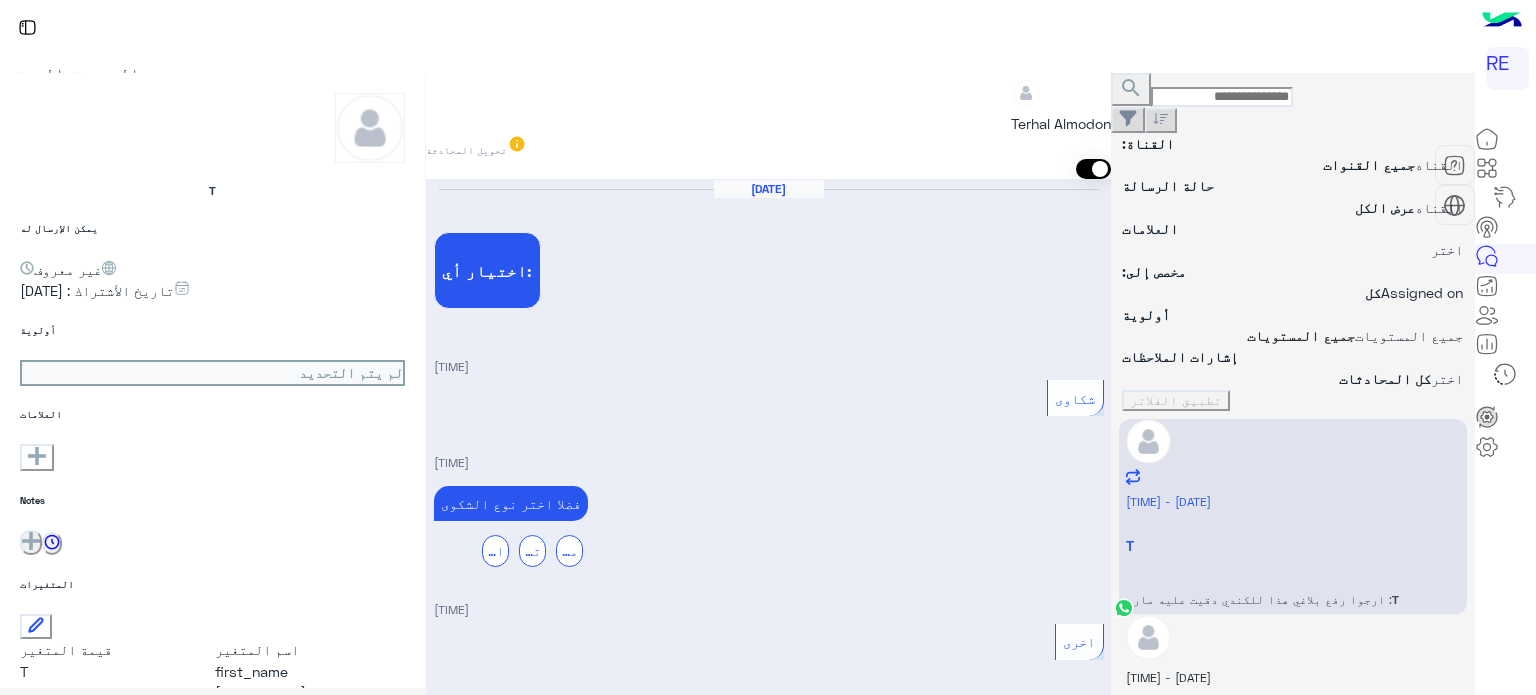 click at bounding box center (768, 2214) 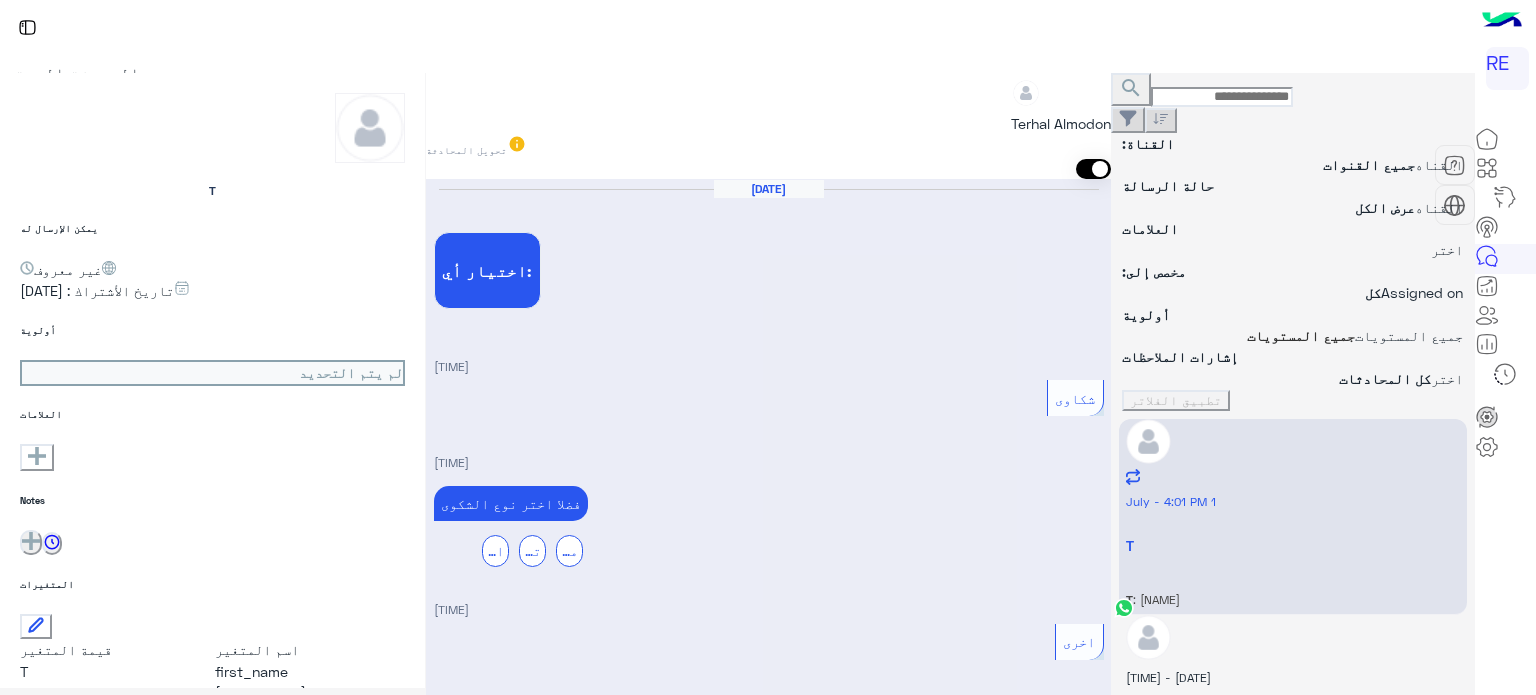 scroll, scrollTop: 1137, scrollLeft: 0, axis: vertical 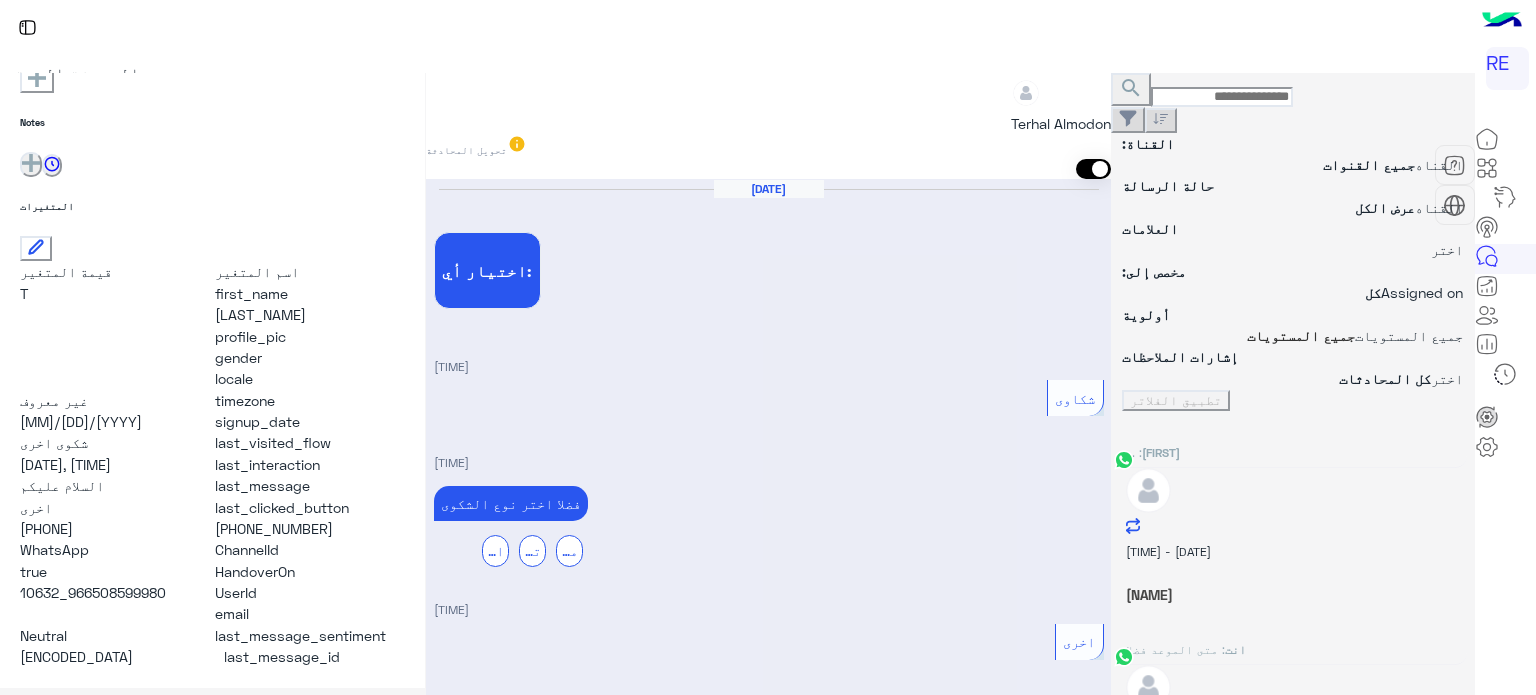 click on "انت  : موقع المرسل وموقع المستلم" at bounding box center [1293, 76] 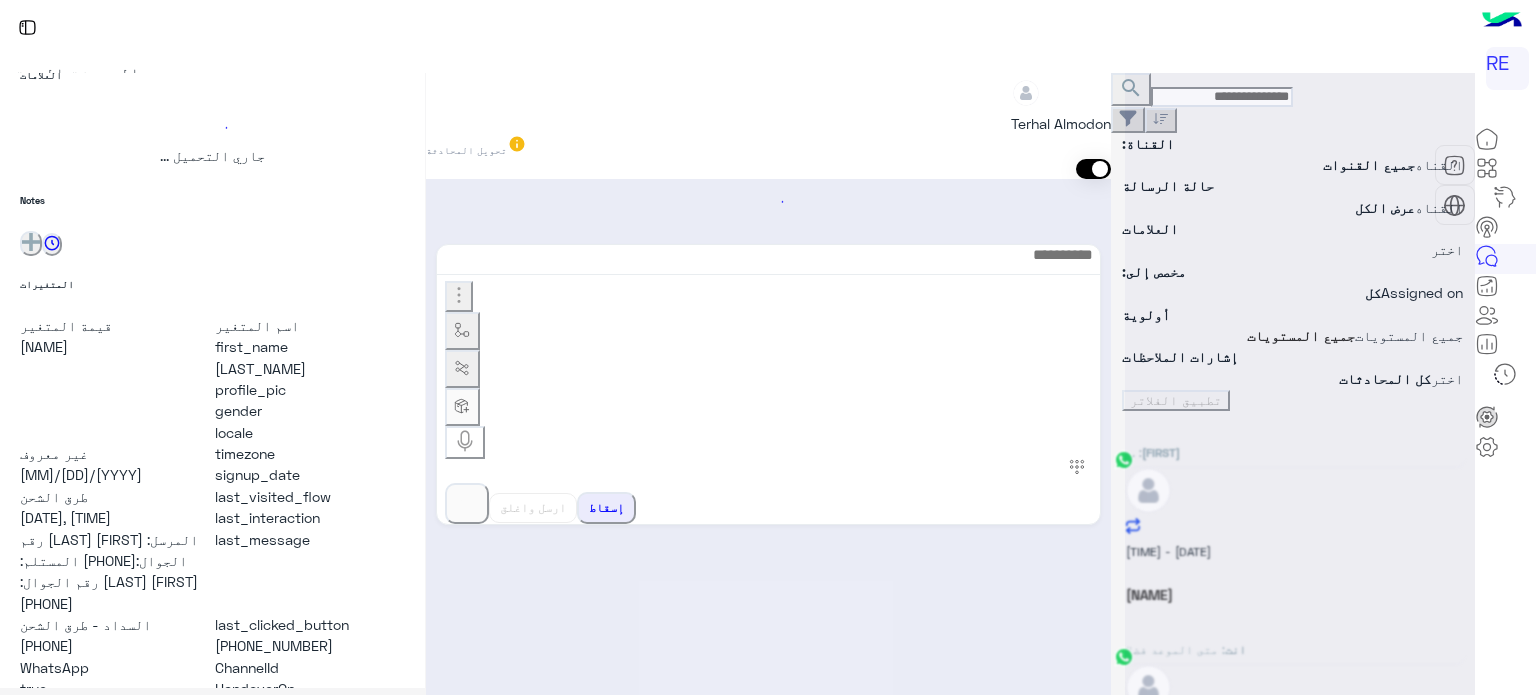 scroll, scrollTop: 438, scrollLeft: 0, axis: vertical 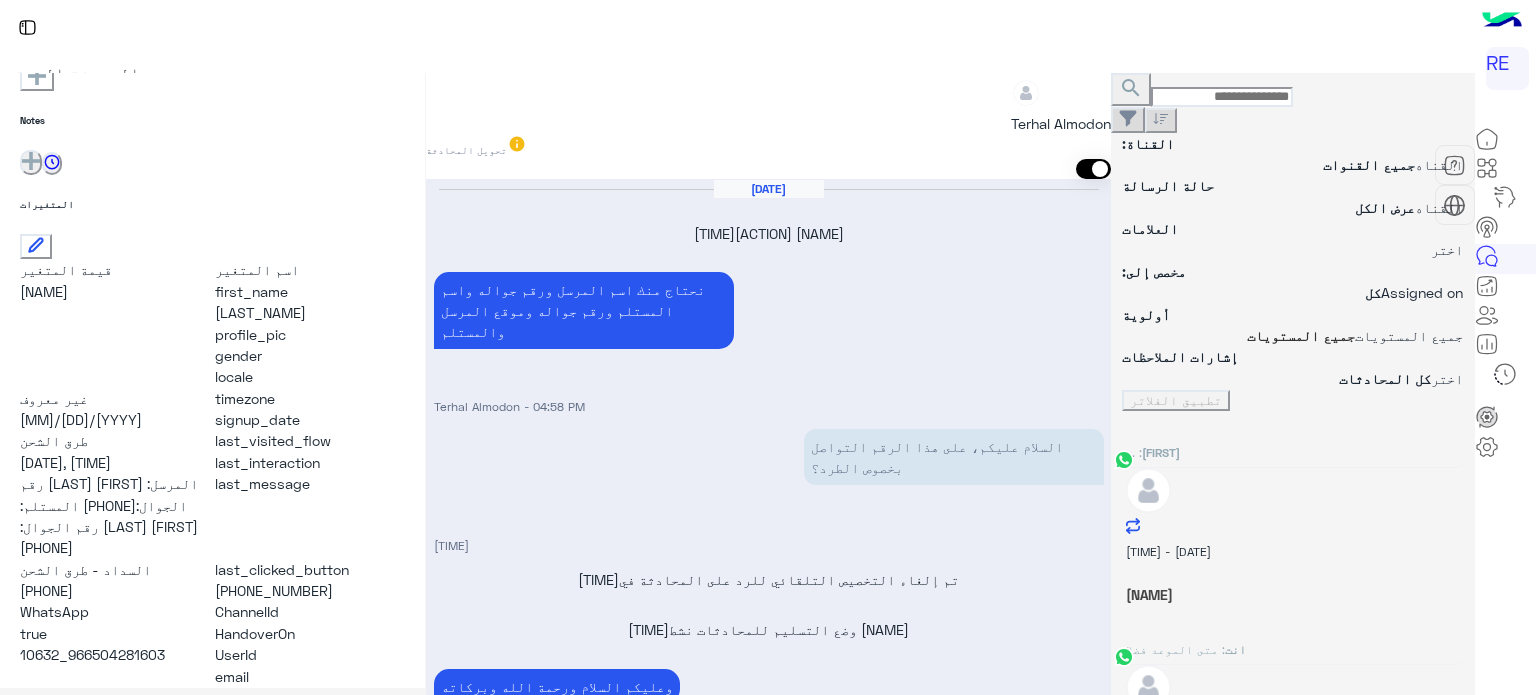 click on "المرسل: ساره خالد  رقم الجوال:0504281603 المستلم: عبدالعزيز الغانم رقم الجوال: 057 056 8077" at bounding box center [1029, 2388] 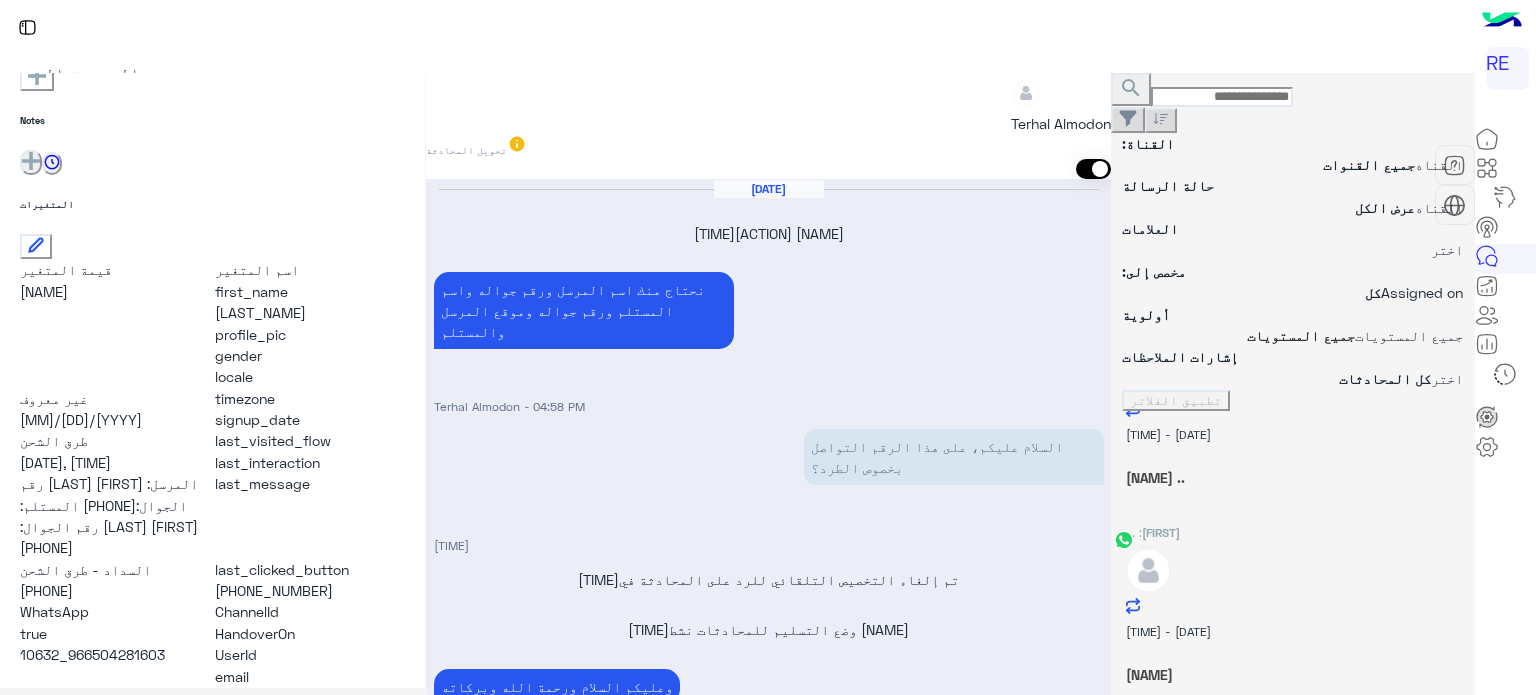 scroll, scrollTop: 673, scrollLeft: 0, axis: vertical 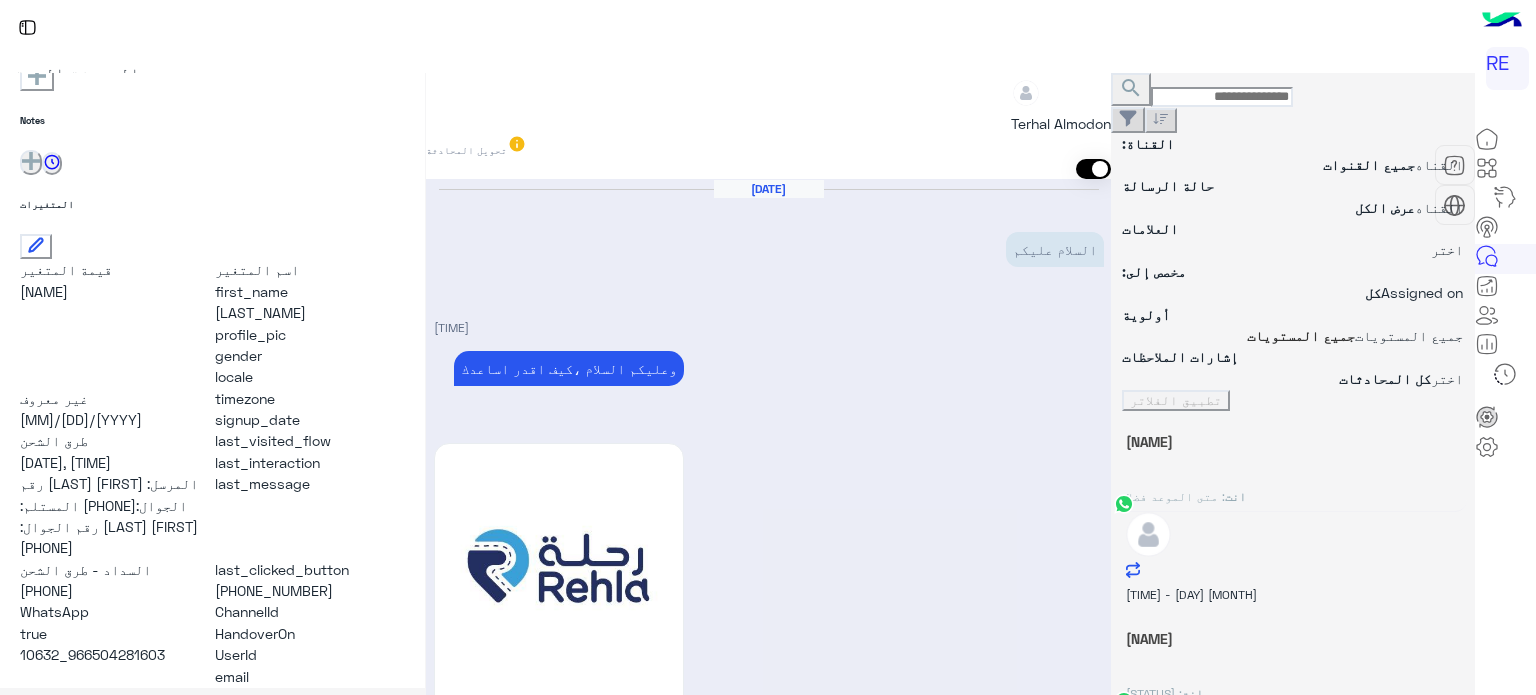 click on "Terhal Almodon تحويل المحادثة     Jun 29, 2025  السلام عليكم   04:26 PM  وعليكم السلام ،كيف اقدر اساعدك
اهلًا بك في تطبيق رحلة 👋
Welcome to Rehla  👋
من فضلك أختر لغة التواصل
Please choose your preferred Language
English   عربي     04:26 PM   عربي    04:26 PM  هل أنت ؟   كابتن 👨🏻‍✈️   عميل 🧳   رحال (مرشد مرخص) 🏖️     04:26 PM   عميل �    04:26 PM  هل لديك حساب مسجل على التطبيق   لا   نعم     04:26 PM   نعم    04:26 PM  لمساعدتك بشكل افضل
الرجاء اختيار احد الخدمات التالية     04:26 PM   طلب توصيل طرد    04:26 PM   https://rehlacar.com/send-package/add-request  قائمة الممنوعات     04:26 PM   قائمة الممنوعات    04:27 PM  يمكنك إلاطلاع على القائمة التالية لمعرفه الممنوعات بنقل الطرود:" at bounding box center (768, 388) 